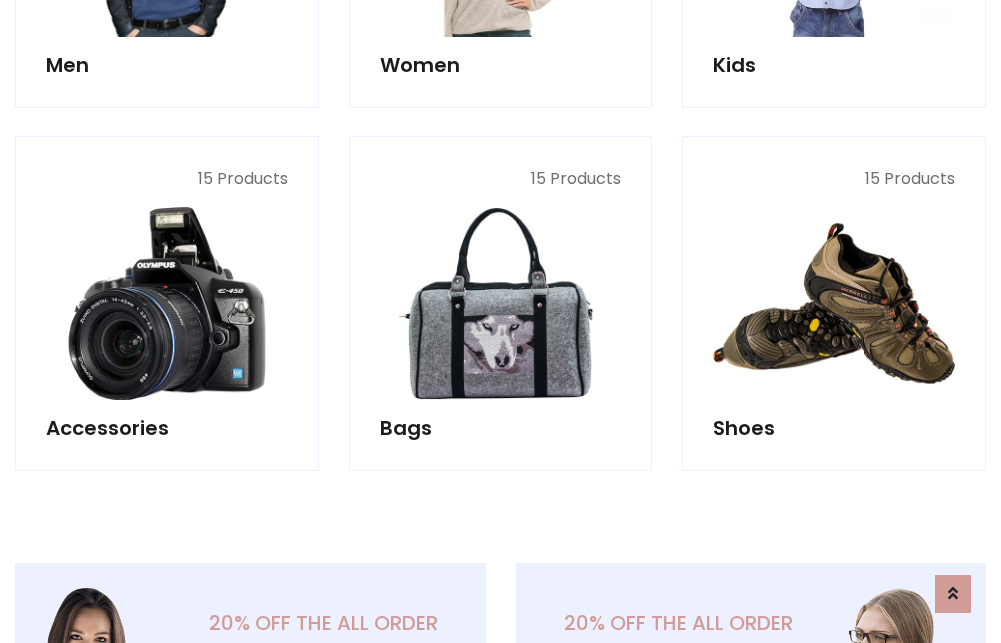 scroll, scrollTop: 853, scrollLeft: 0, axis: vertical 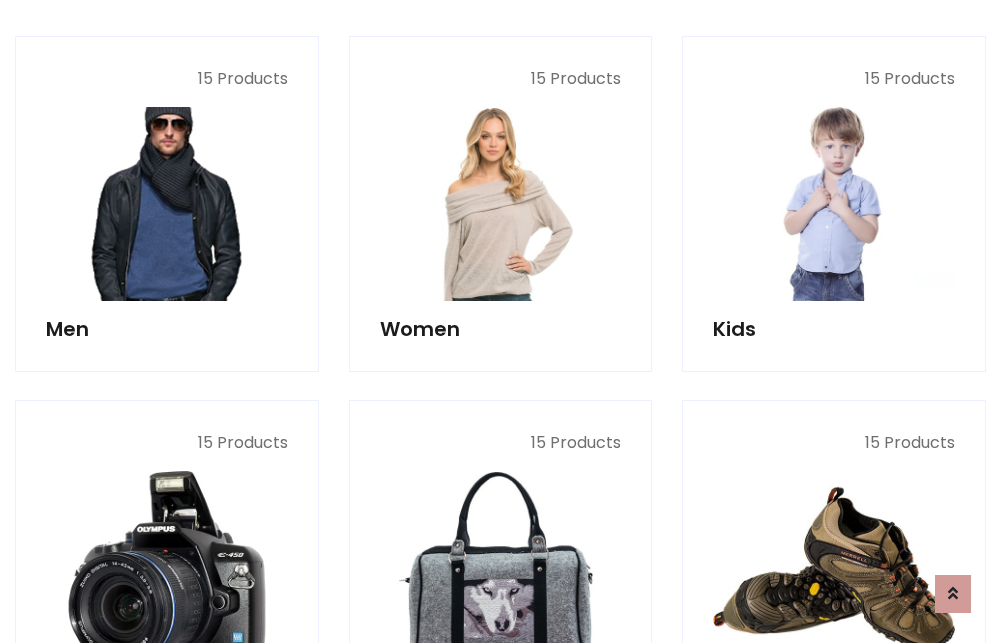 click at bounding box center (167, 204) 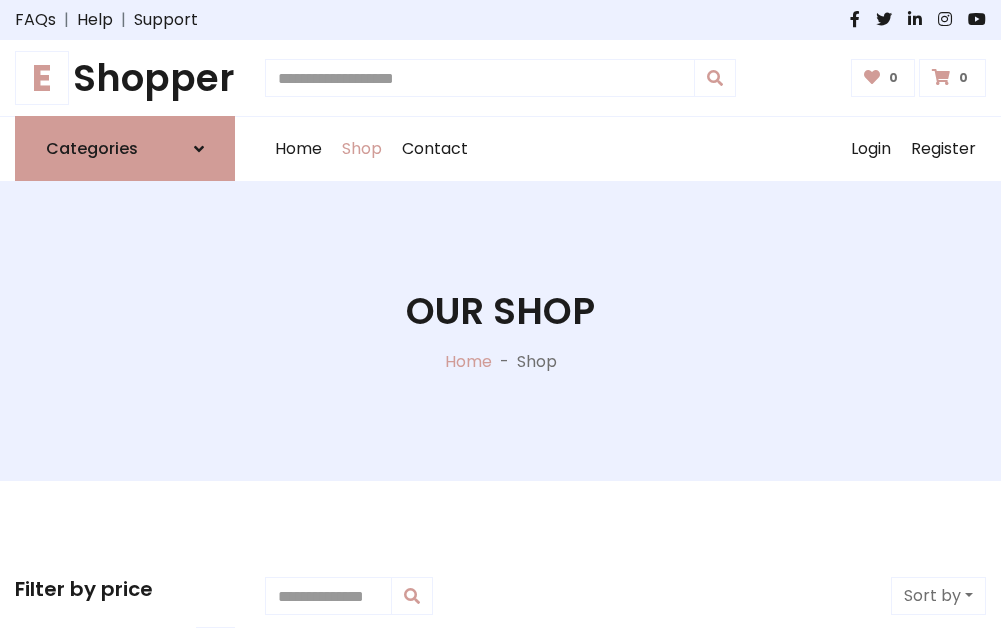 scroll, scrollTop: 807, scrollLeft: 0, axis: vertical 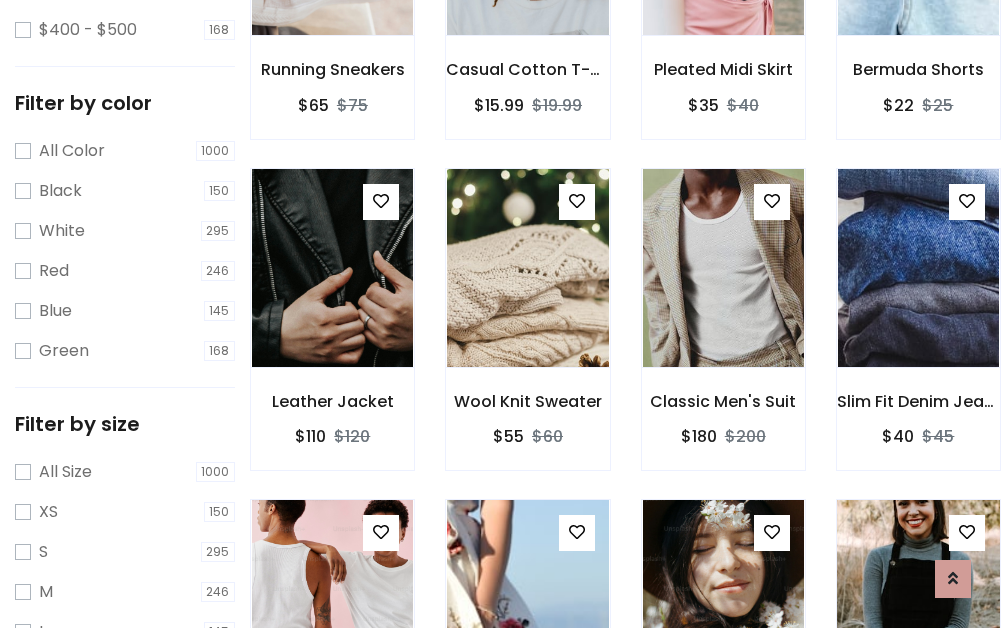 click at bounding box center [918, 599] 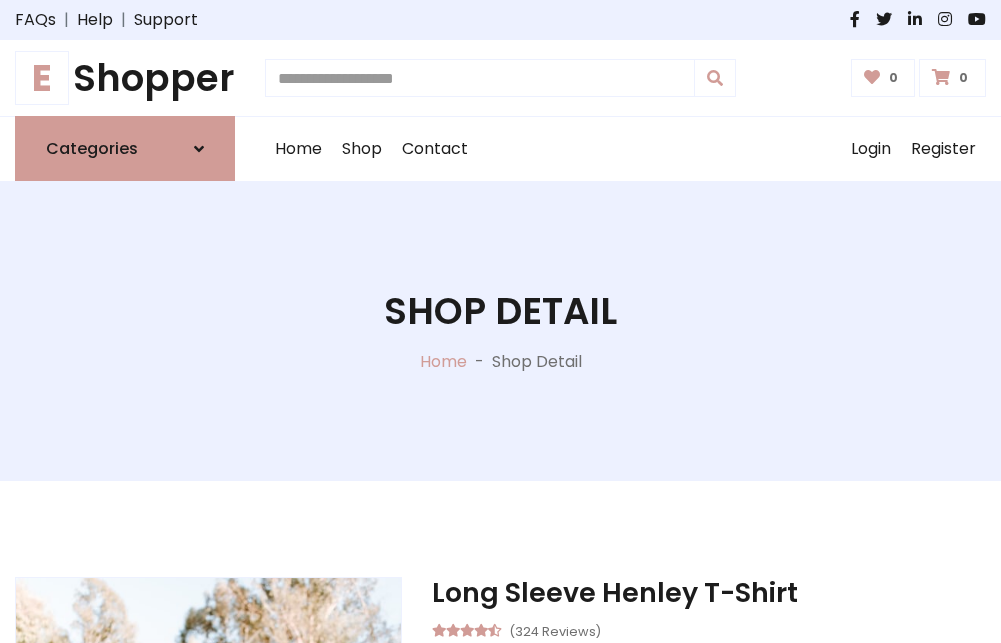 scroll, scrollTop: 0, scrollLeft: 0, axis: both 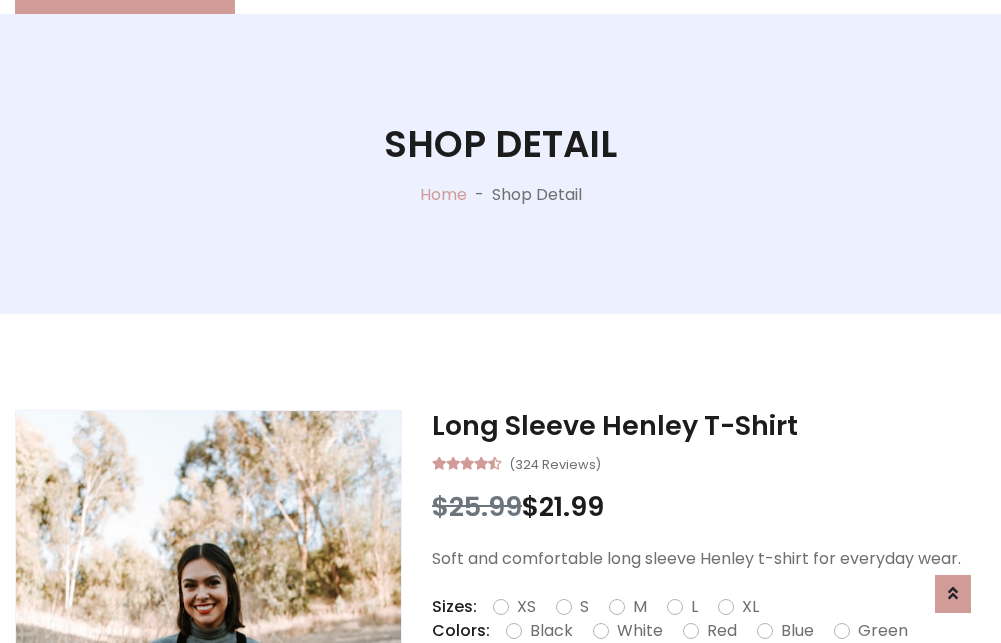 click on "Red" at bounding box center [722, 631] 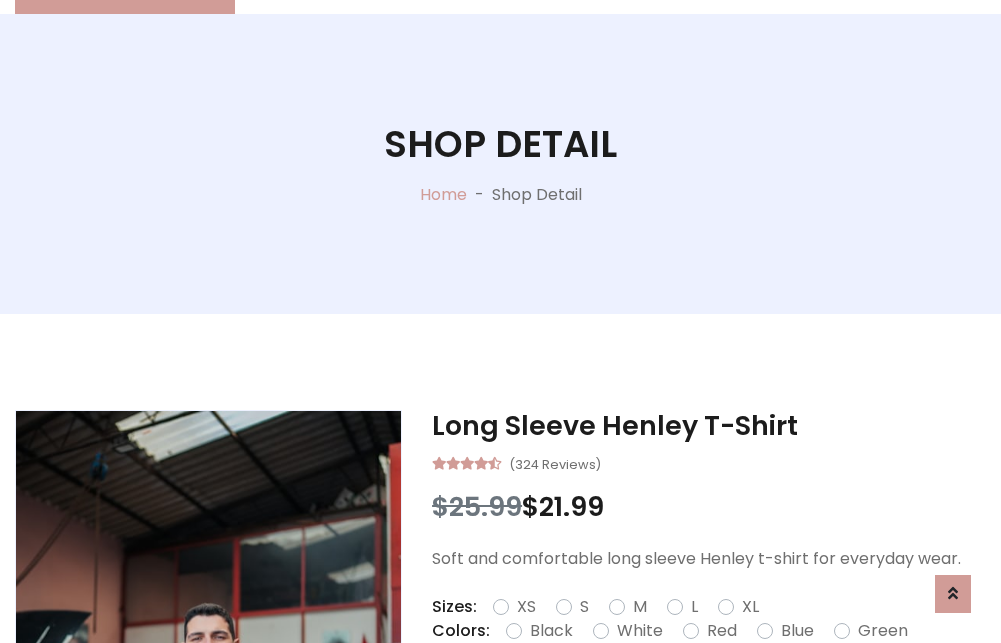 click on "Add To Cart" at bounding box center (653, 694) 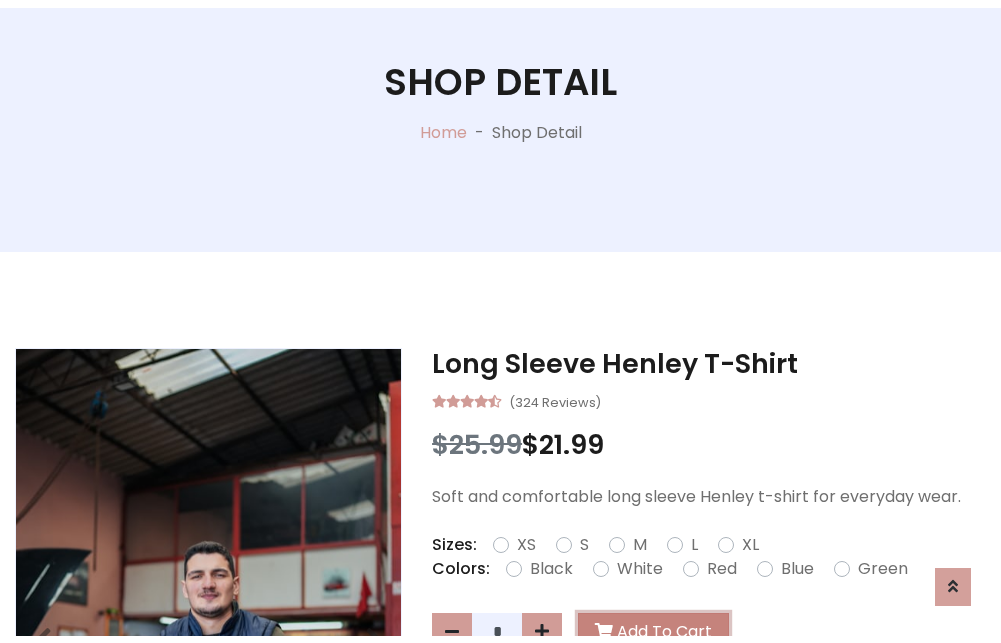 scroll, scrollTop: 0, scrollLeft: 0, axis: both 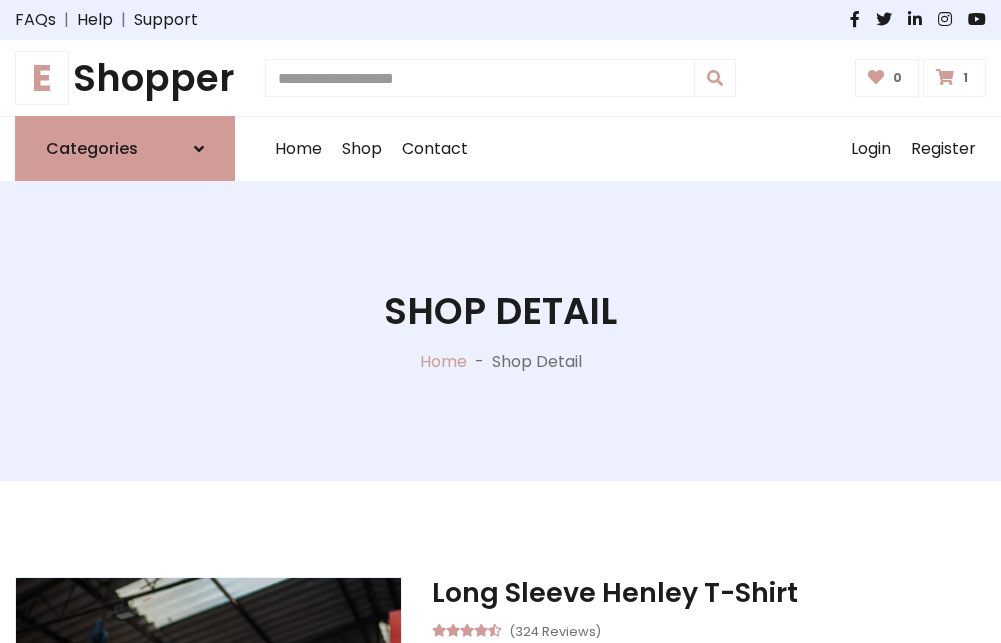 click at bounding box center [945, 77] 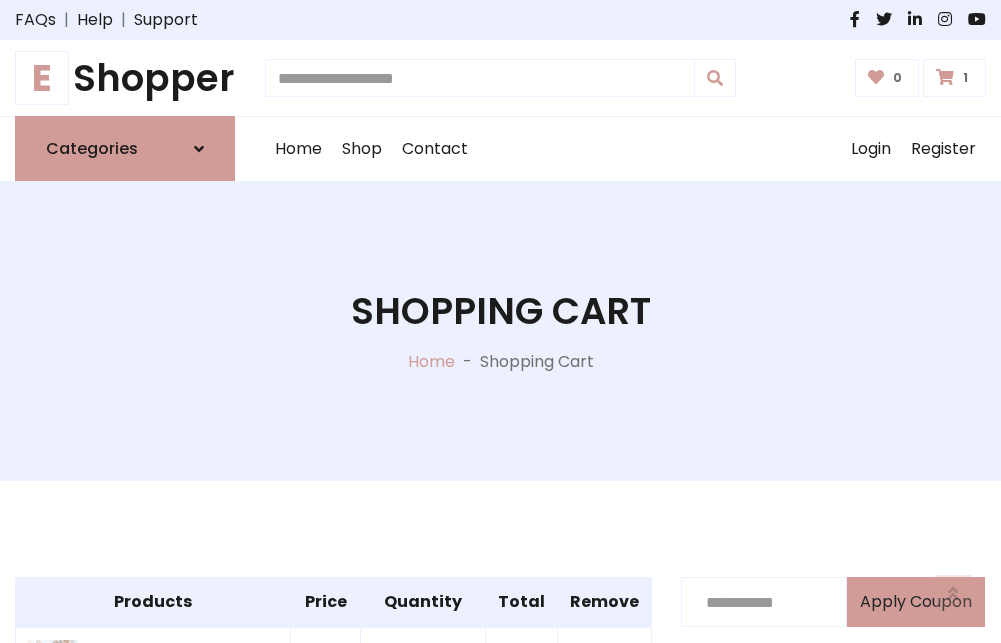 scroll, scrollTop: 474, scrollLeft: 0, axis: vertical 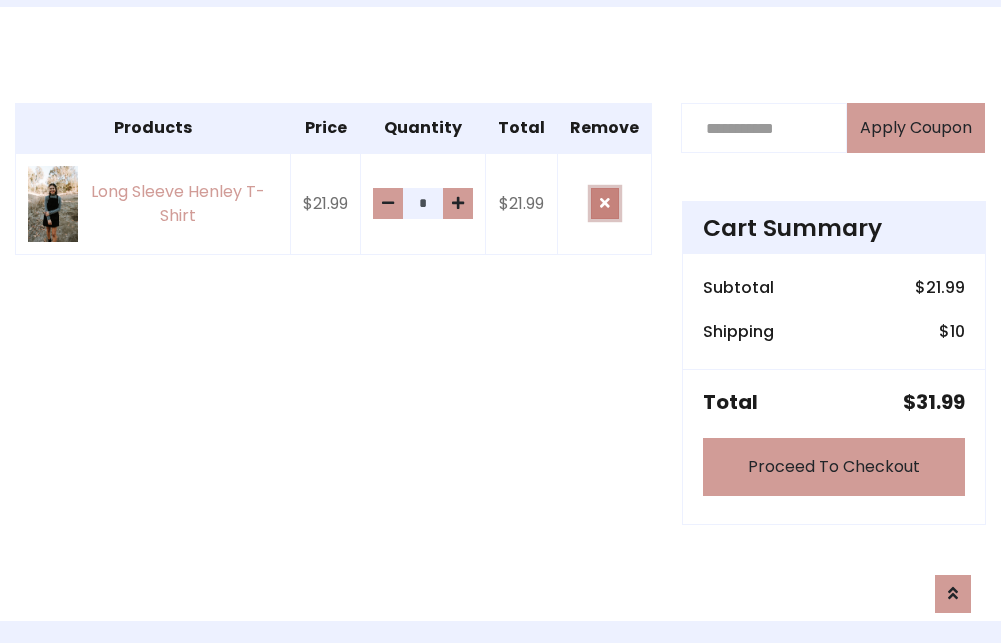 click at bounding box center [605, 203] 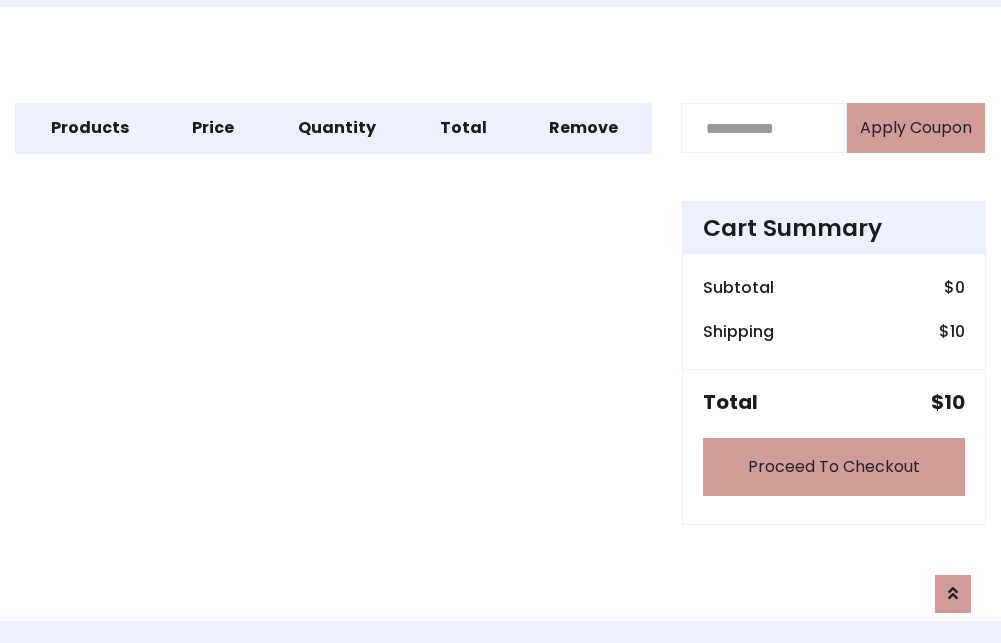 scroll, scrollTop: 247, scrollLeft: 0, axis: vertical 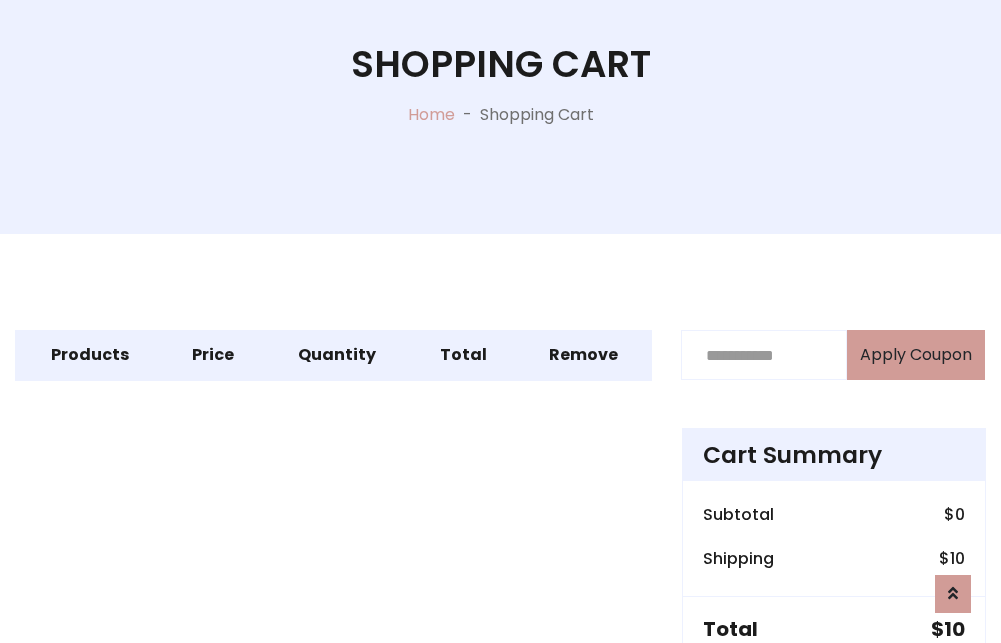 click on "Proceed To Checkout" at bounding box center [834, 694] 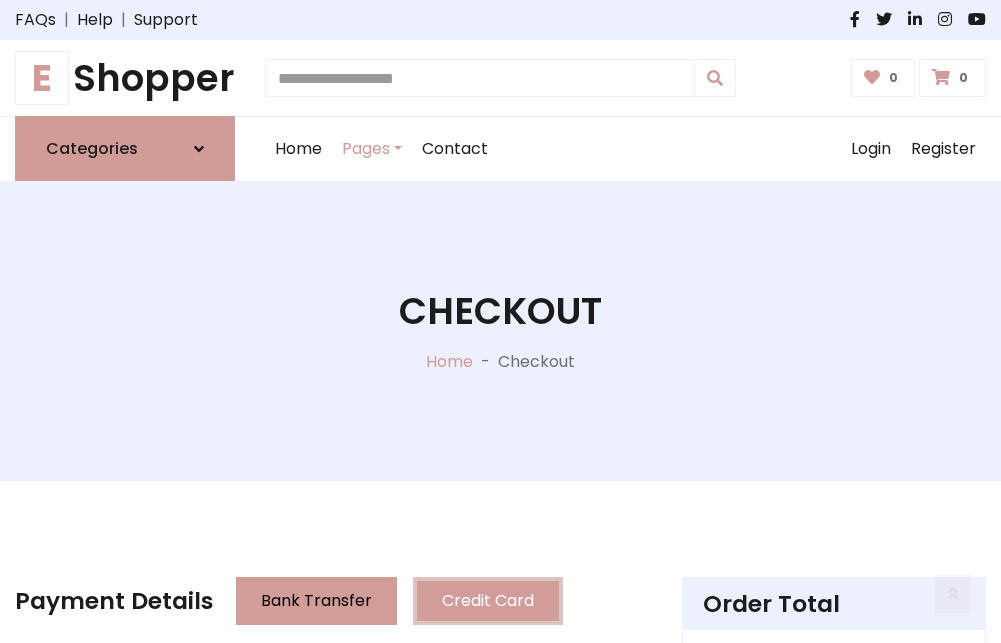 scroll, scrollTop: 137, scrollLeft: 0, axis: vertical 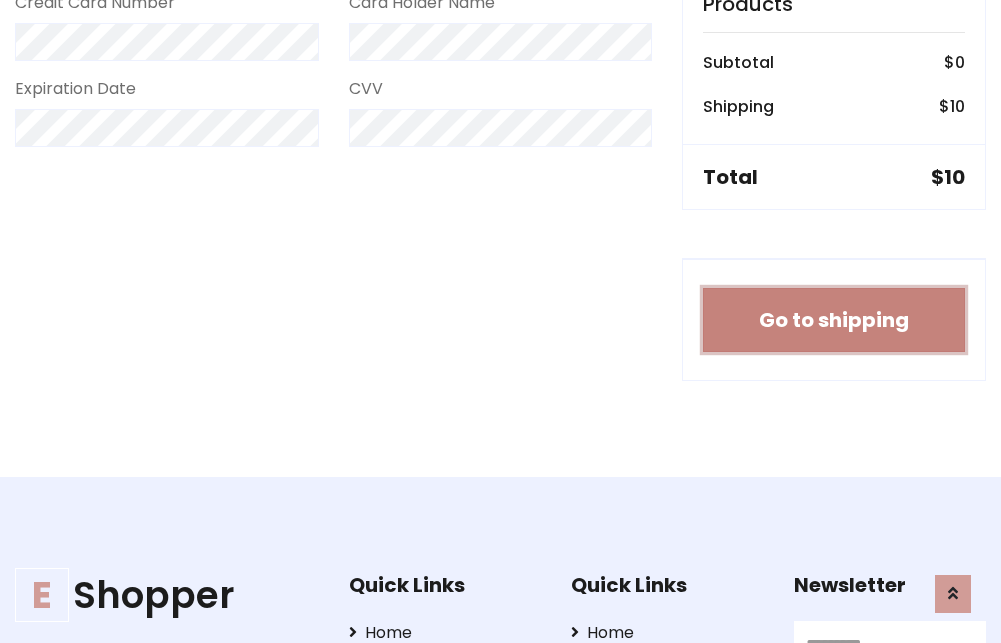 click on "Go to shipping" at bounding box center (834, 320) 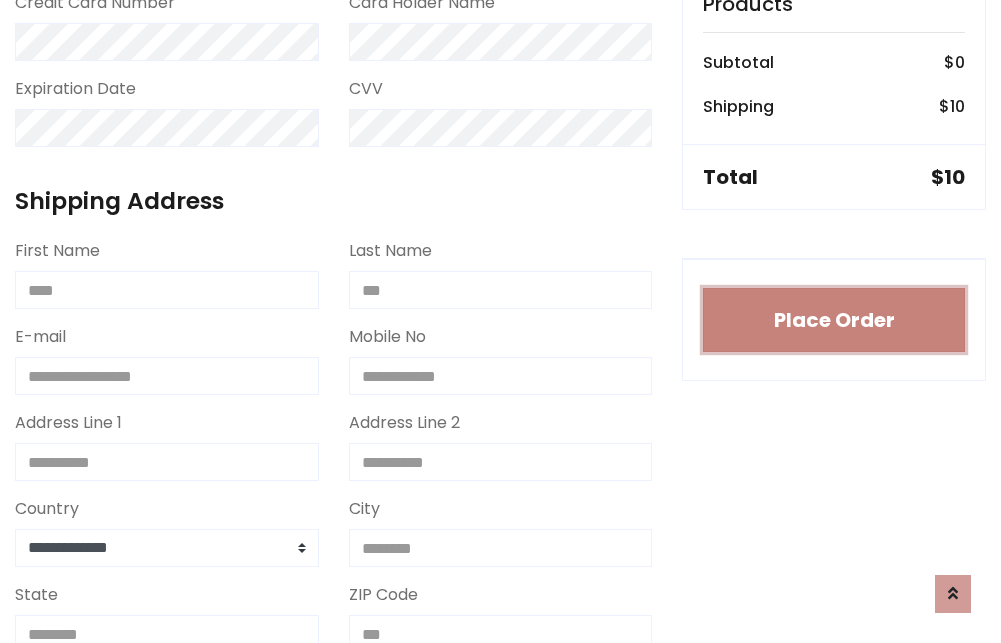 type 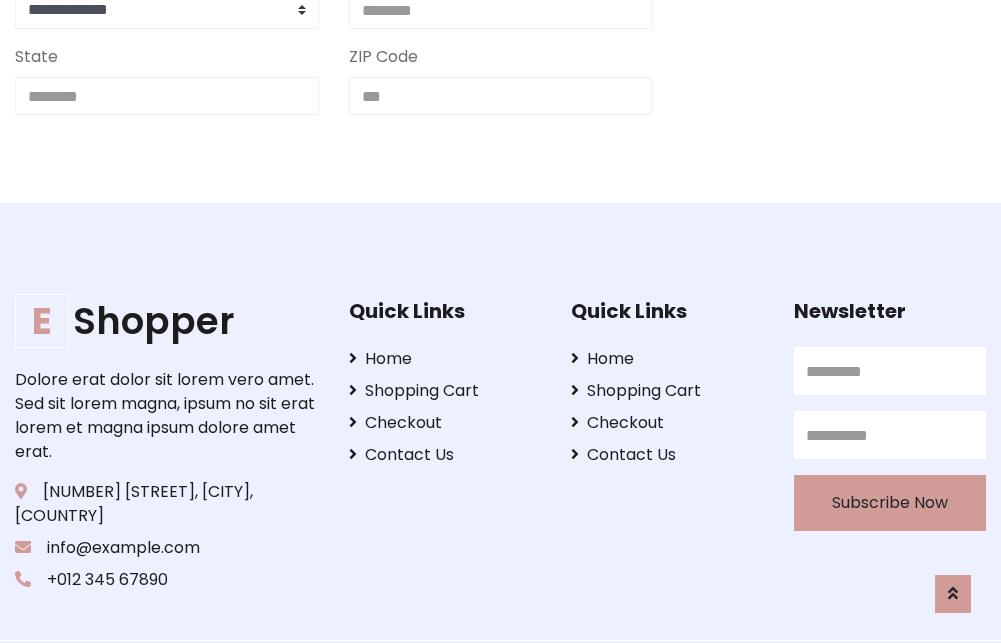 scroll, scrollTop: 713, scrollLeft: 0, axis: vertical 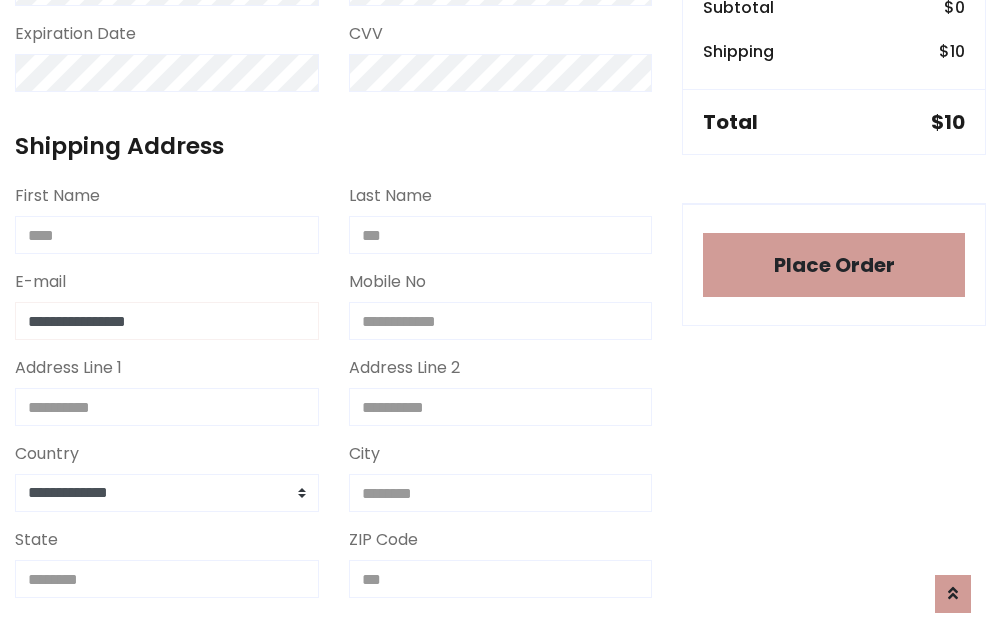 type on "**********" 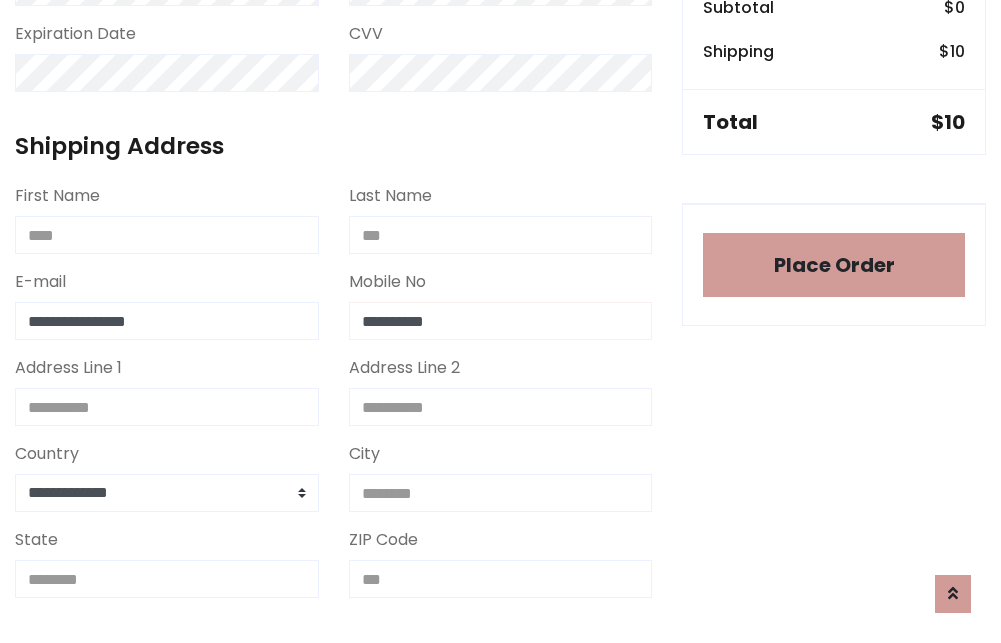 type on "**********" 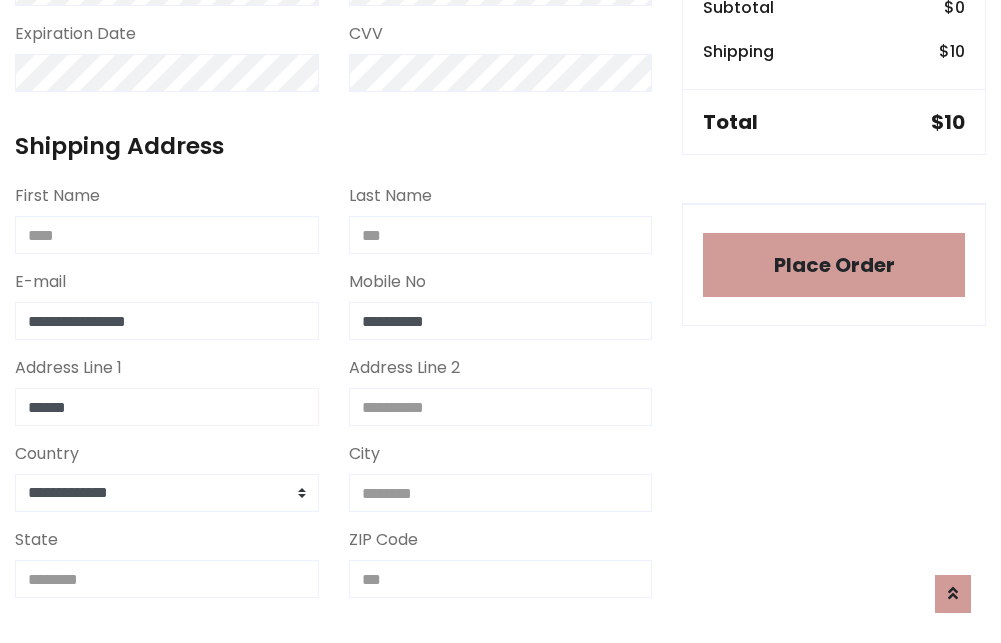 type on "******" 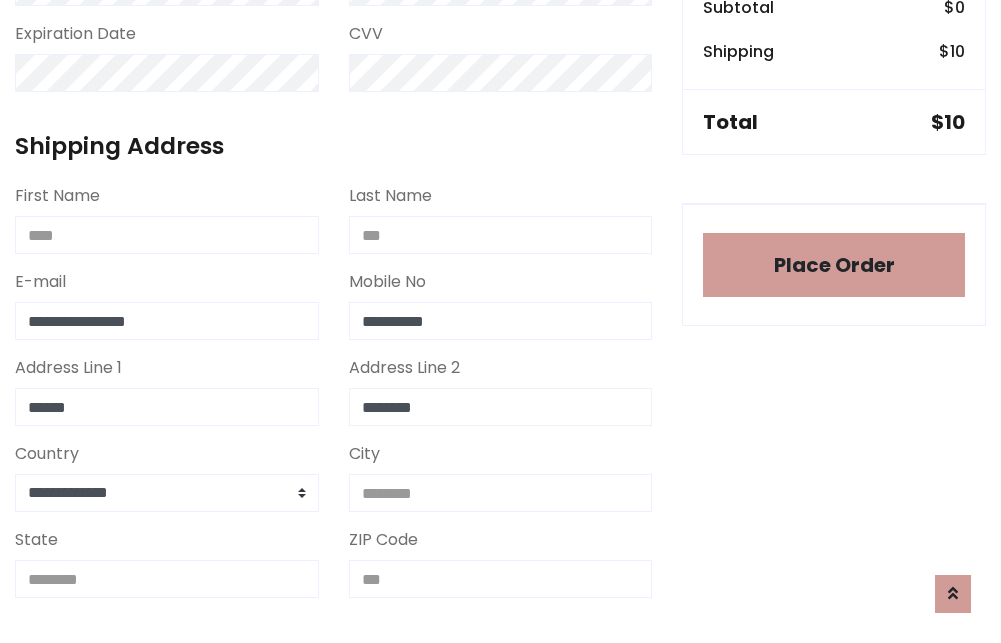 type on "********" 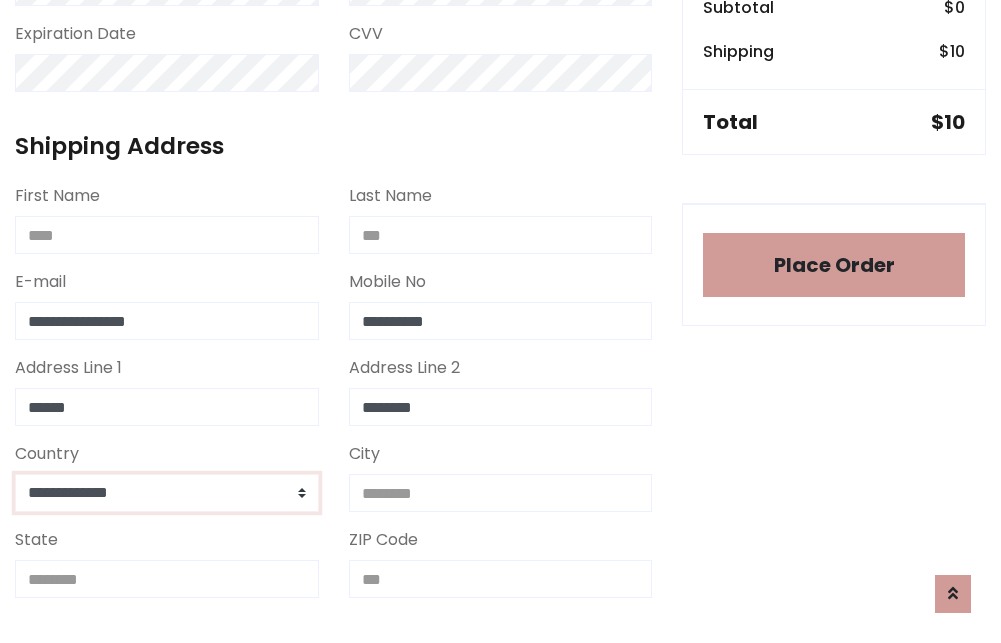select on "*******" 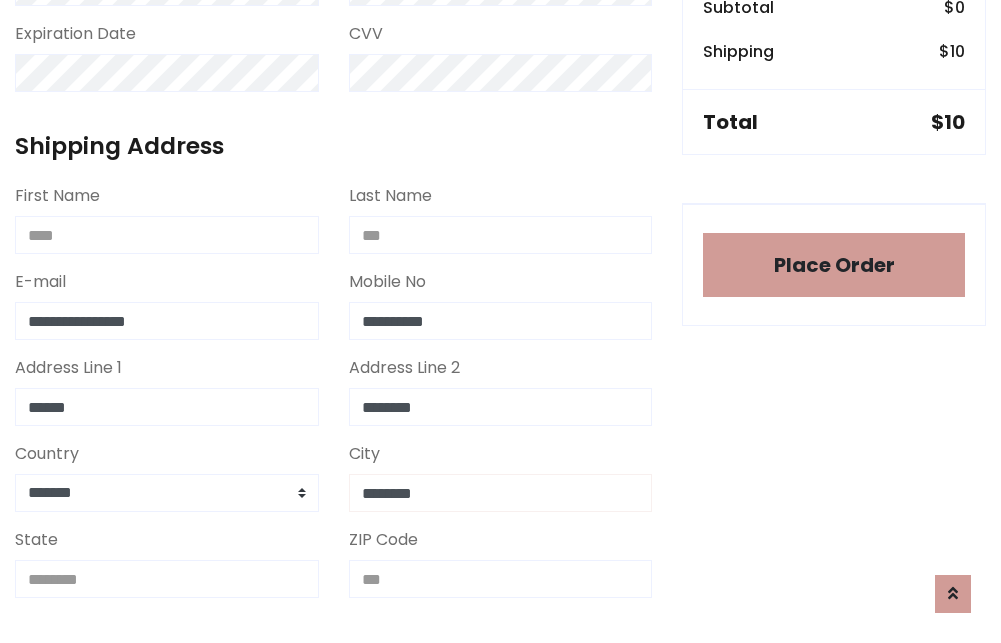 type on "********" 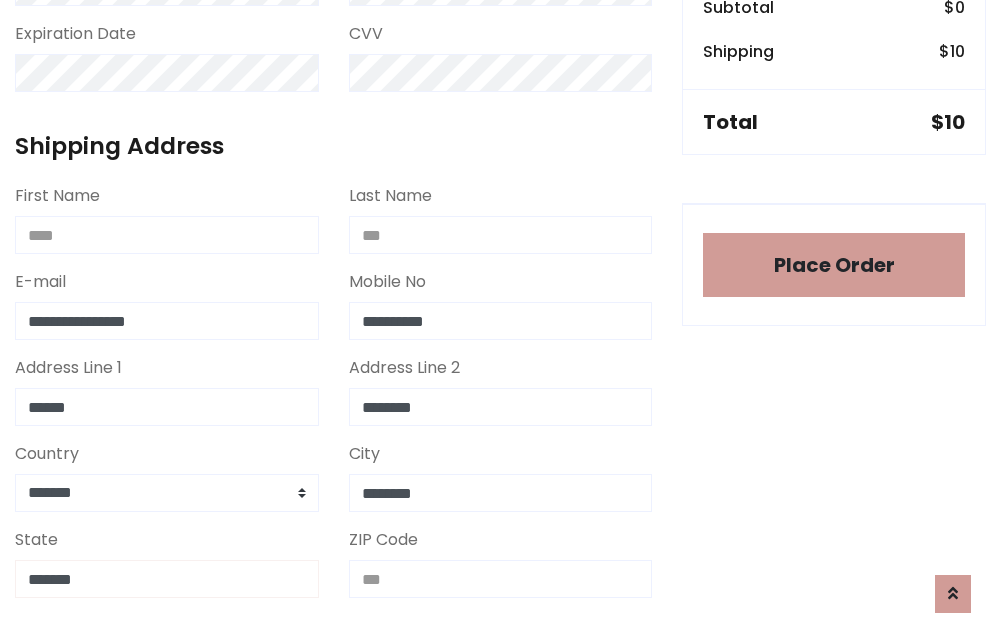 type on "*******" 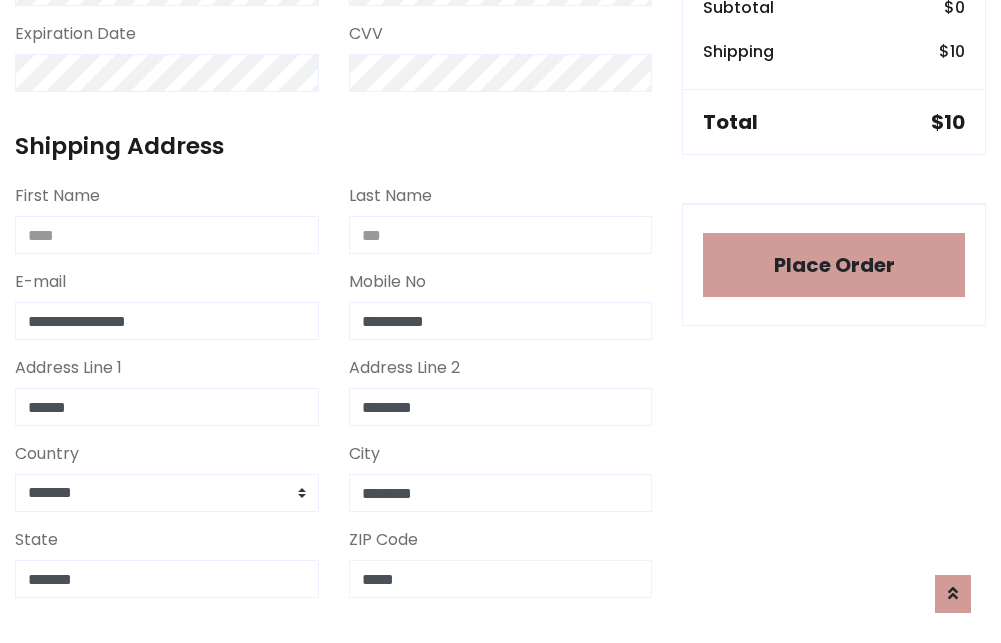 scroll, scrollTop: 403, scrollLeft: 0, axis: vertical 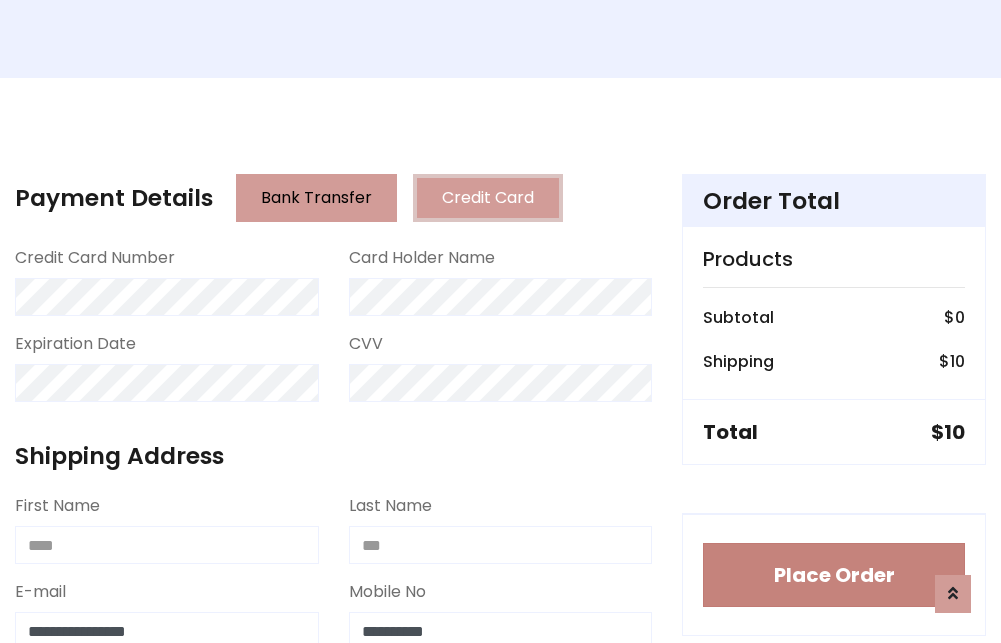 type on "*****" 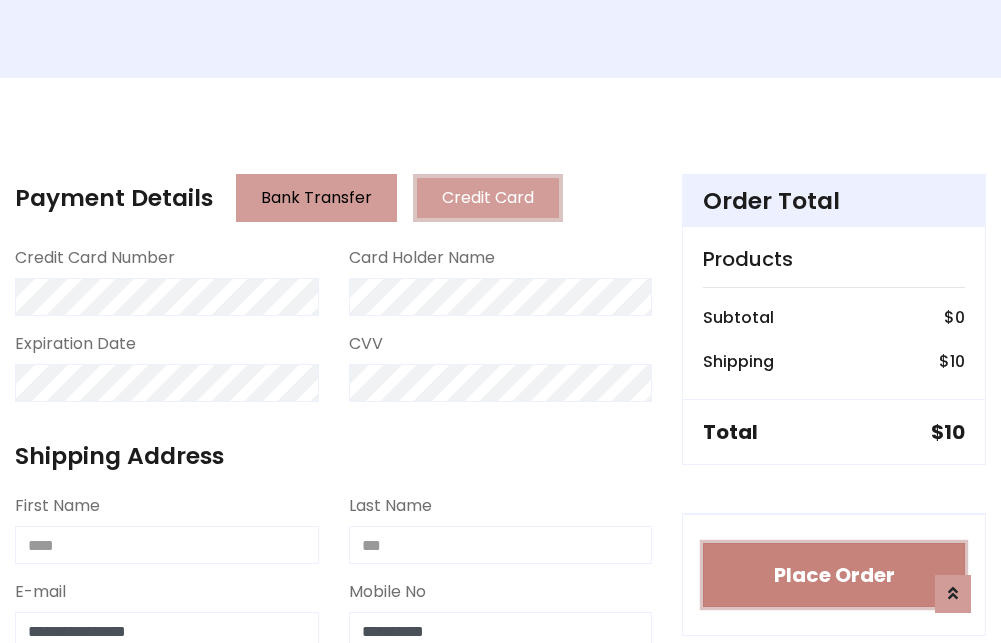 click on "Place Order" at bounding box center [834, 575] 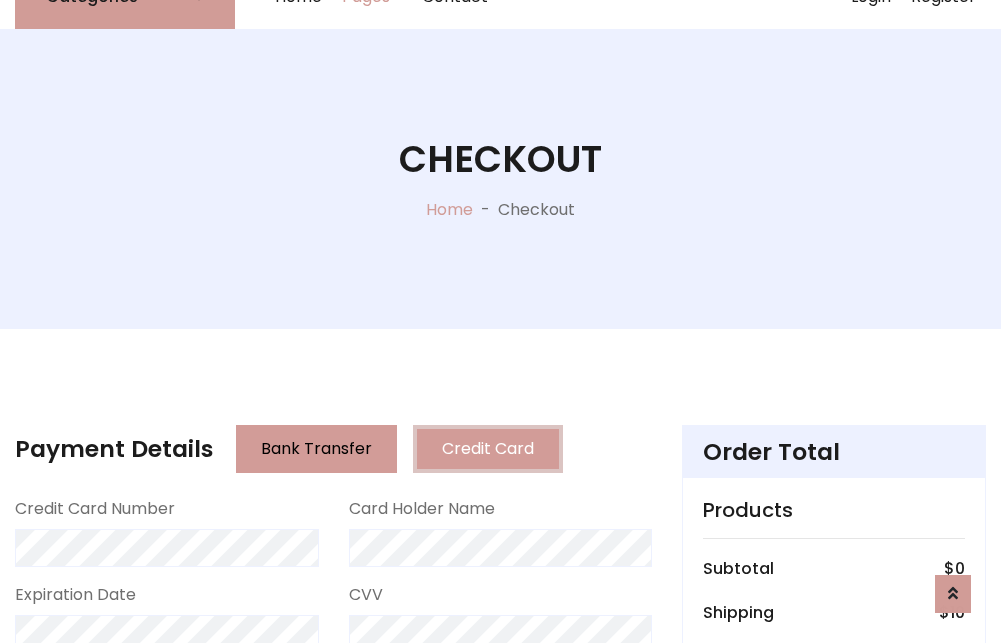 scroll, scrollTop: 0, scrollLeft: 0, axis: both 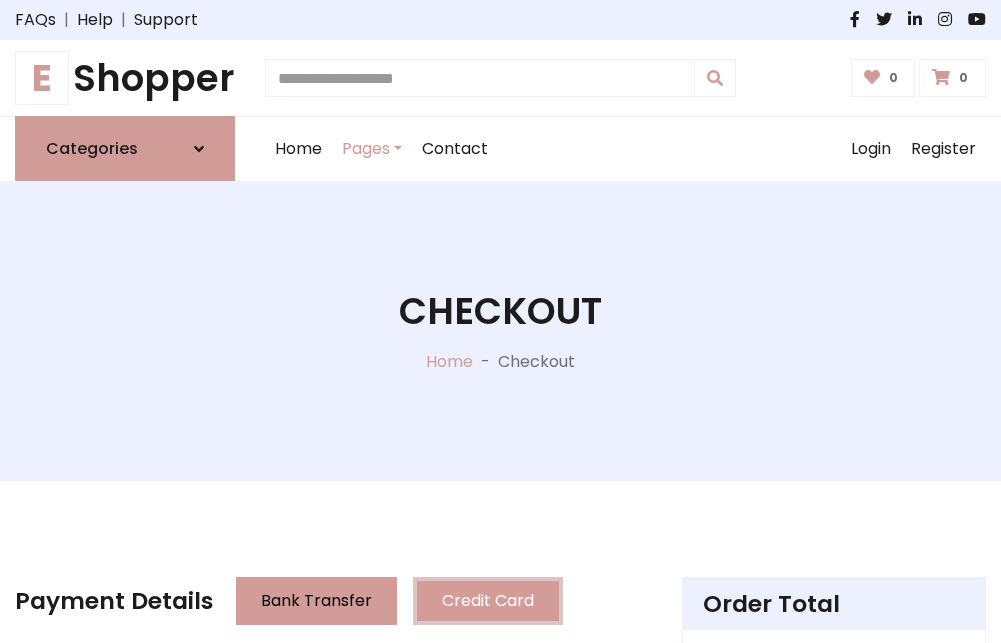 click on "E Shopper" at bounding box center (125, 78) 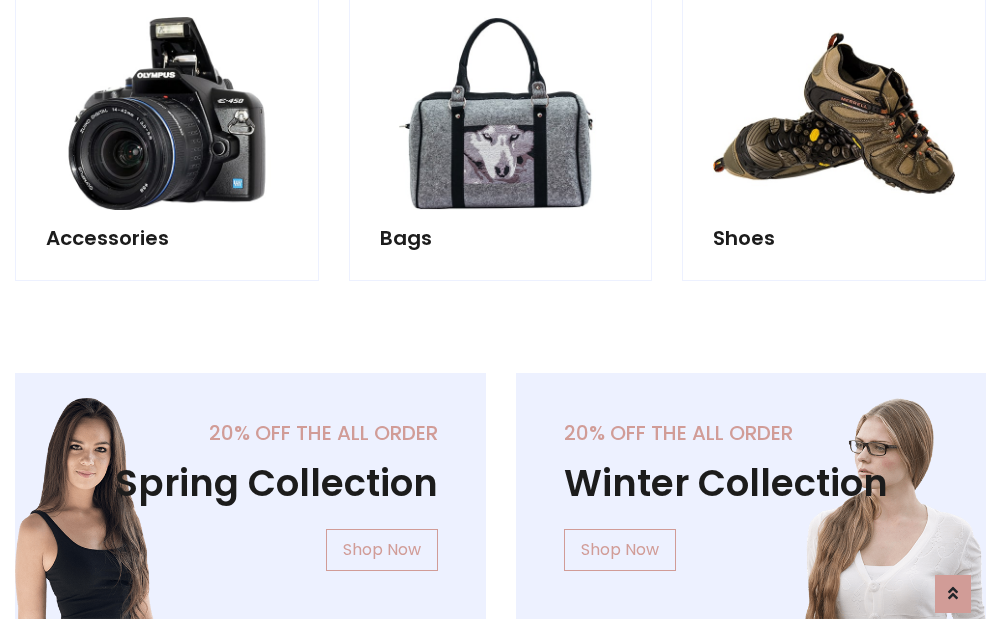 scroll, scrollTop: 770, scrollLeft: 0, axis: vertical 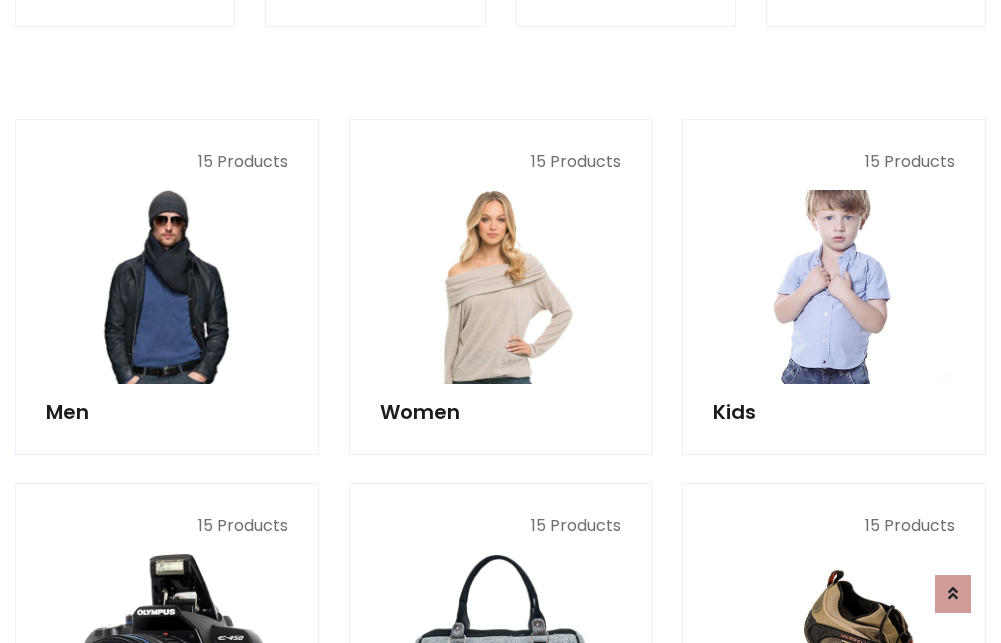 click at bounding box center (834, 287) 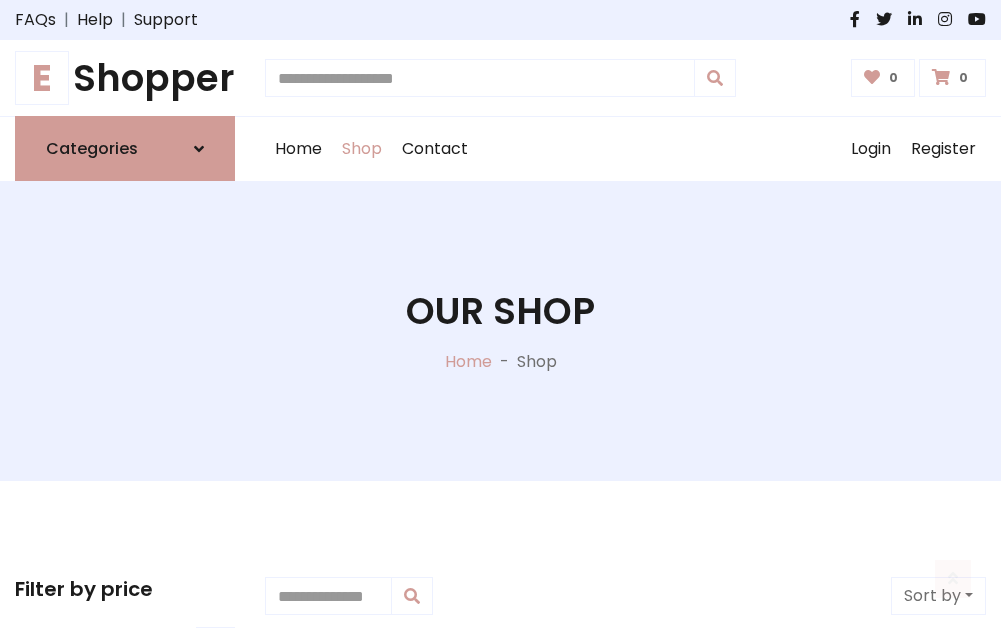 scroll, scrollTop: 549, scrollLeft: 0, axis: vertical 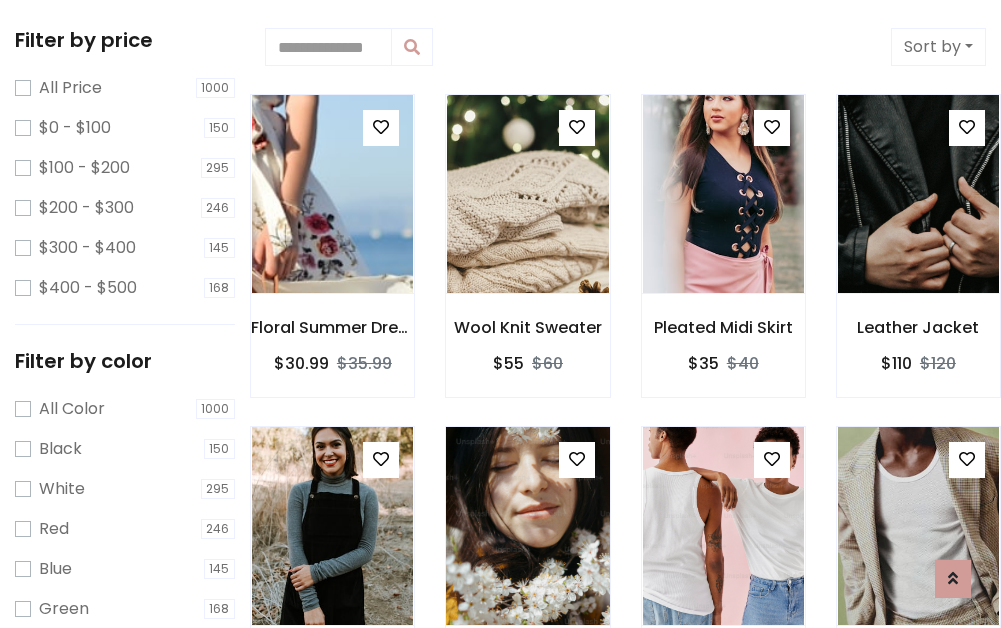 click at bounding box center [577, 459] 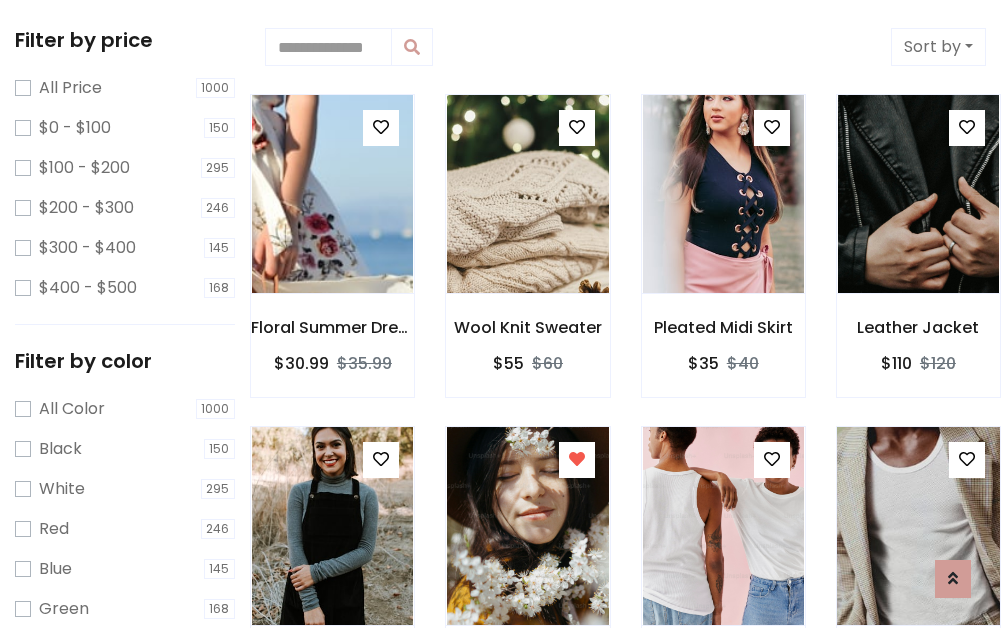 click at bounding box center (918, 526) 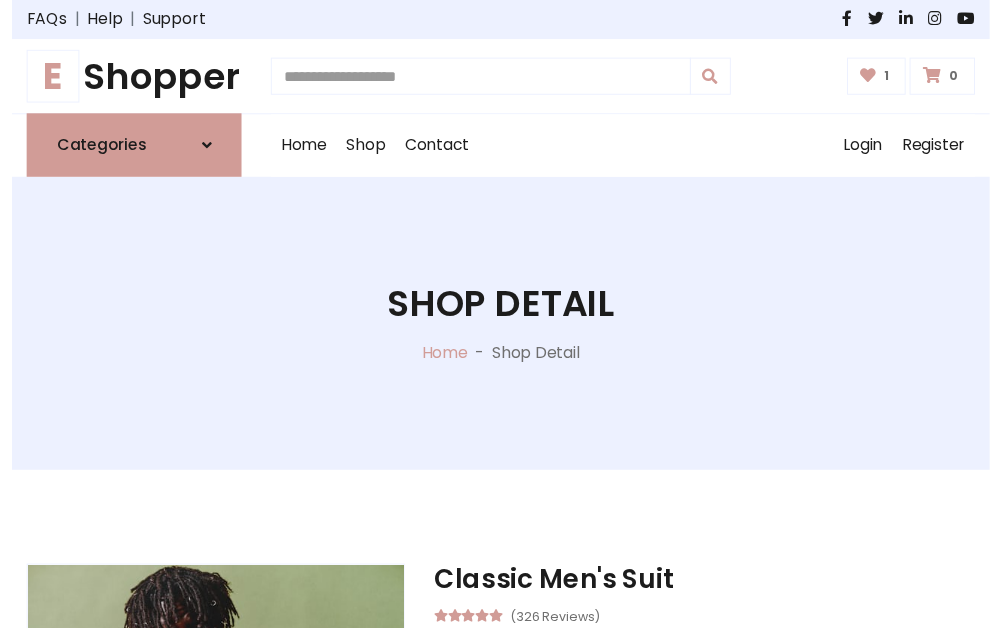 scroll, scrollTop: 262, scrollLeft: 0, axis: vertical 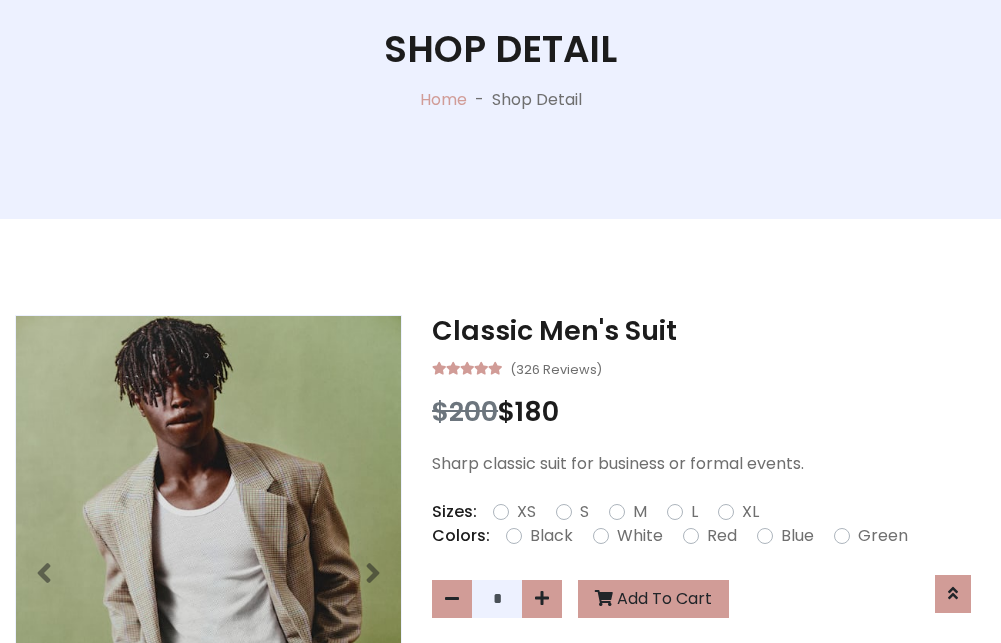 click on "XL" at bounding box center (750, 512) 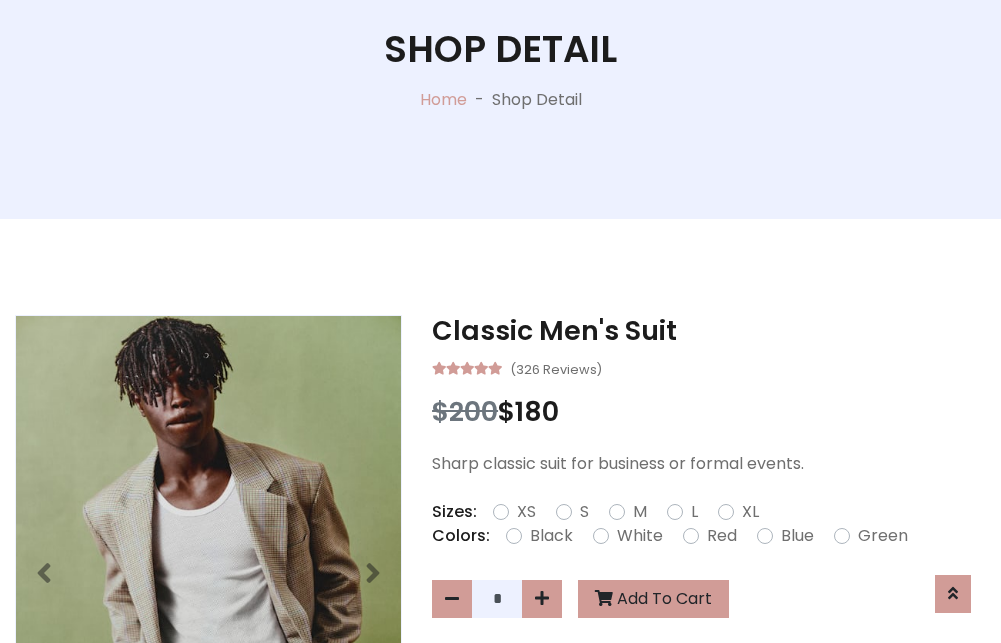 click on "Black" at bounding box center (551, 536) 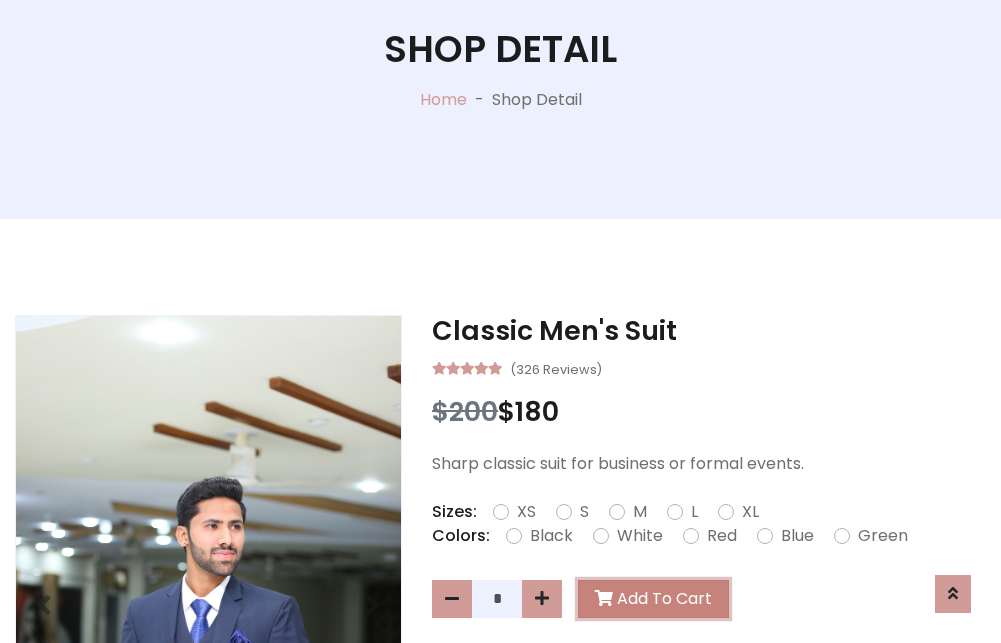 click on "Add To Cart" at bounding box center [653, 599] 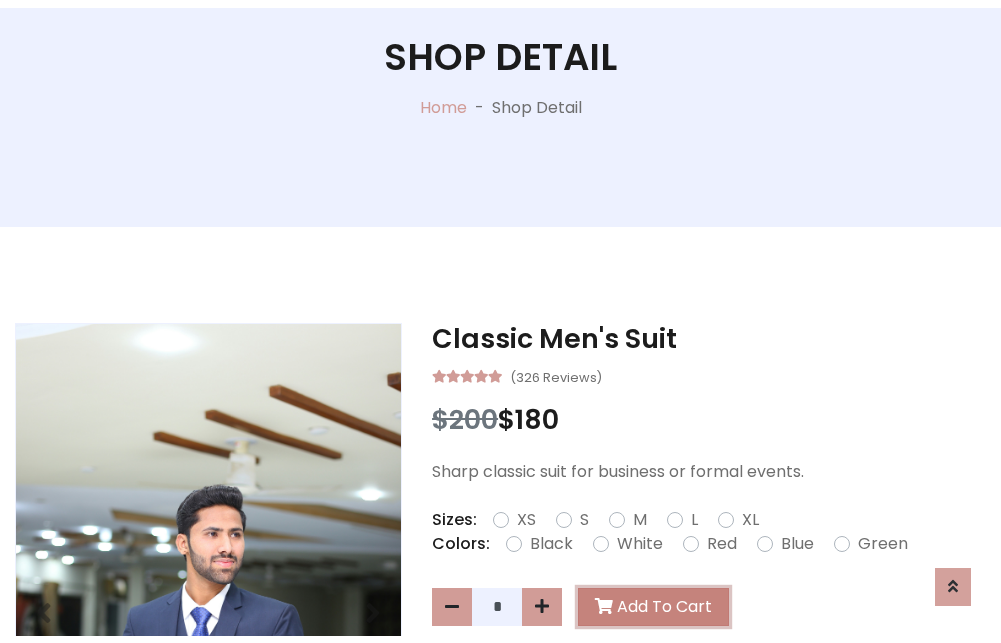 scroll, scrollTop: 0, scrollLeft: 0, axis: both 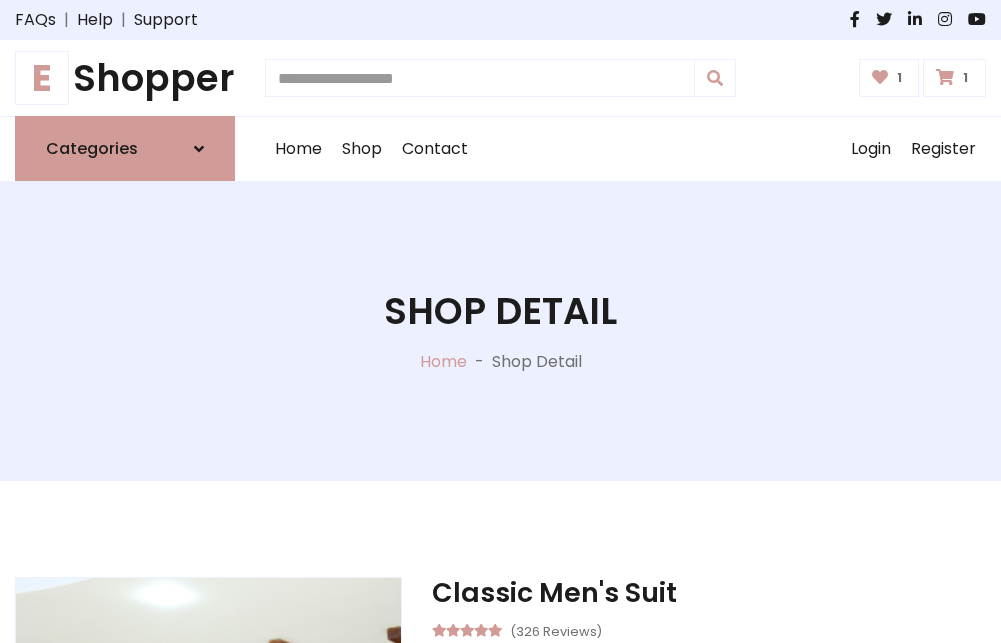 click at bounding box center [945, 77] 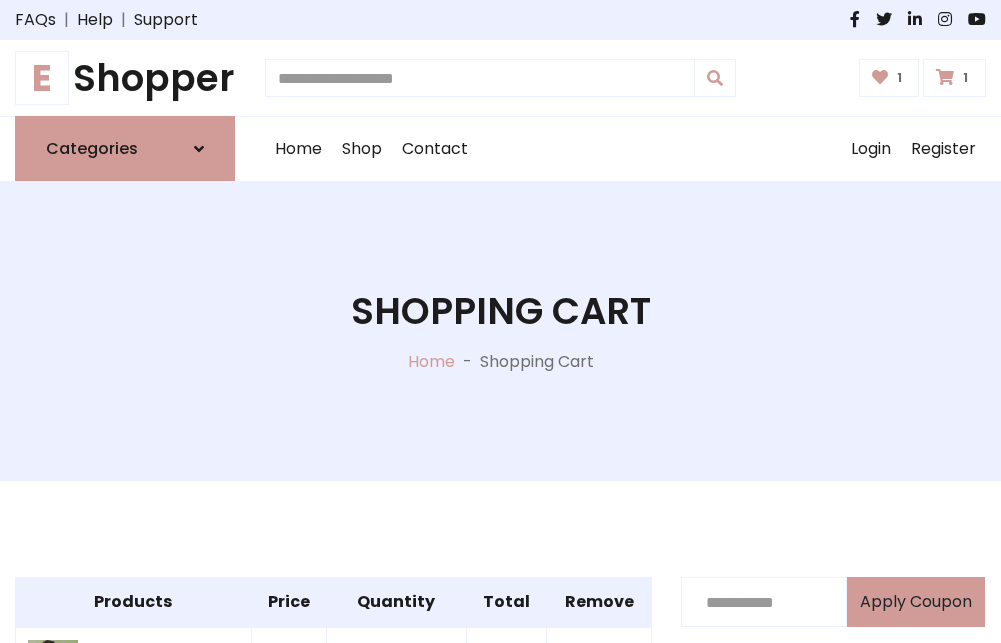 scroll, scrollTop: 570, scrollLeft: 0, axis: vertical 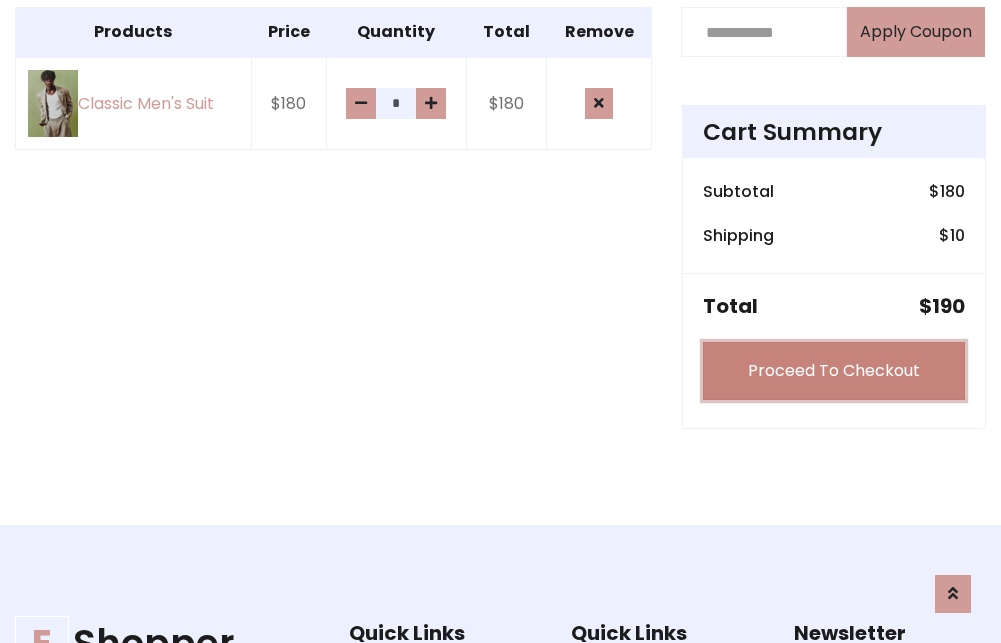 click on "Proceed To Checkout" at bounding box center (834, 371) 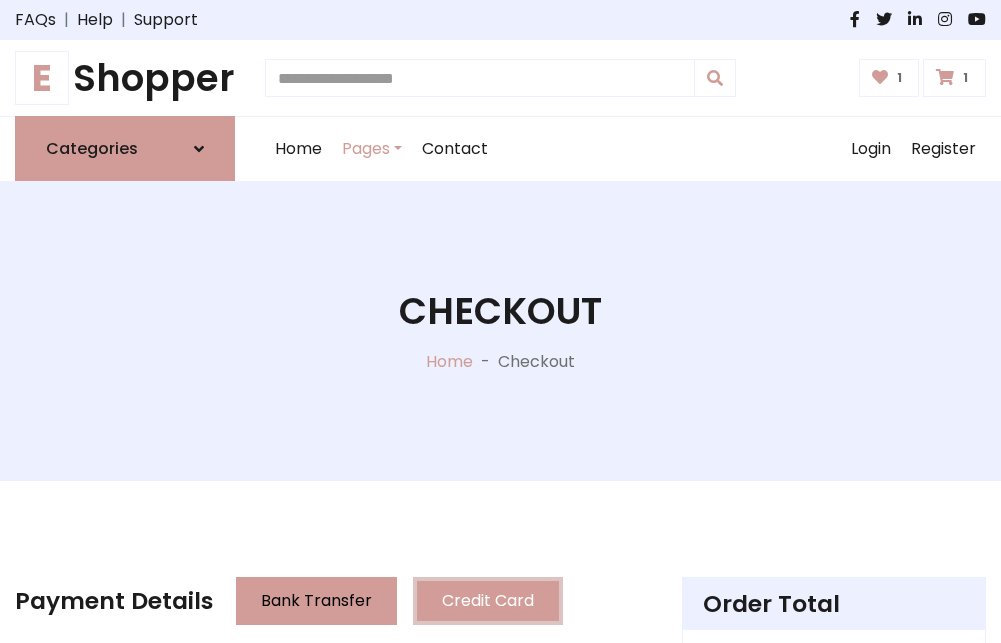 scroll, scrollTop: 201, scrollLeft: 0, axis: vertical 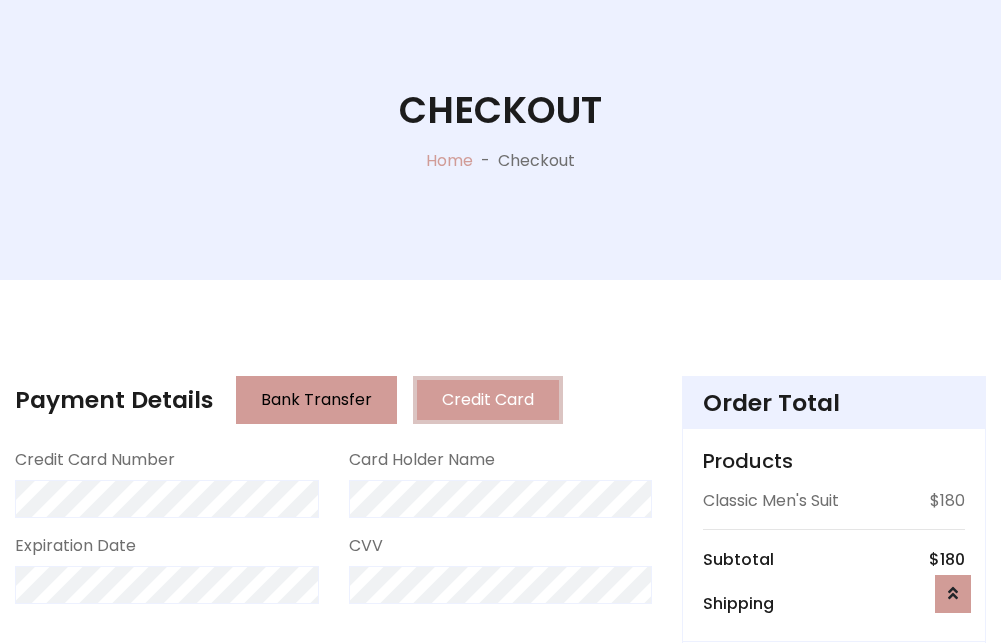 click on "Go to shipping" at bounding box center [834, 817] 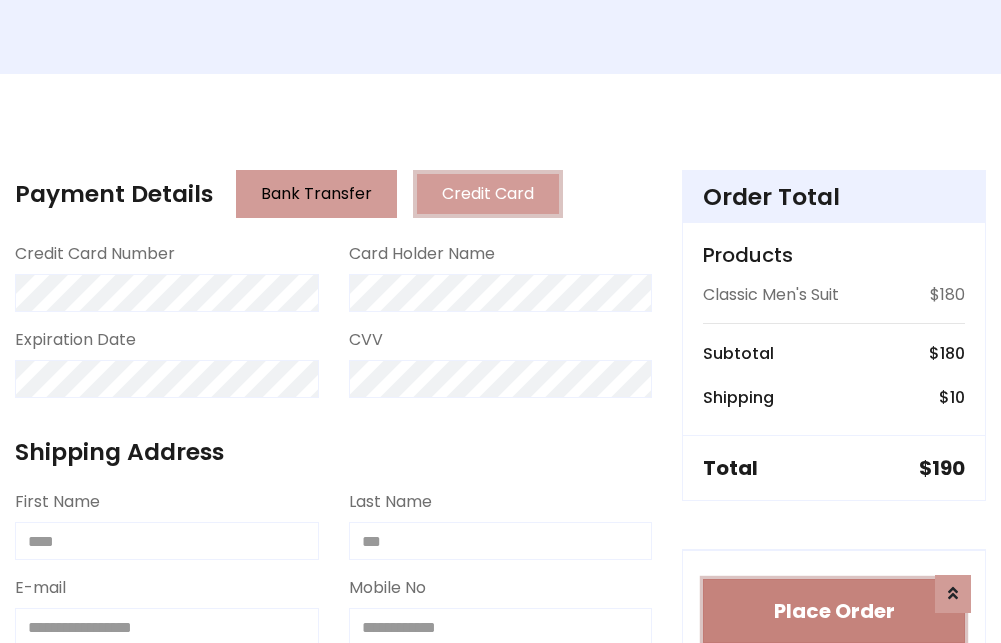 type 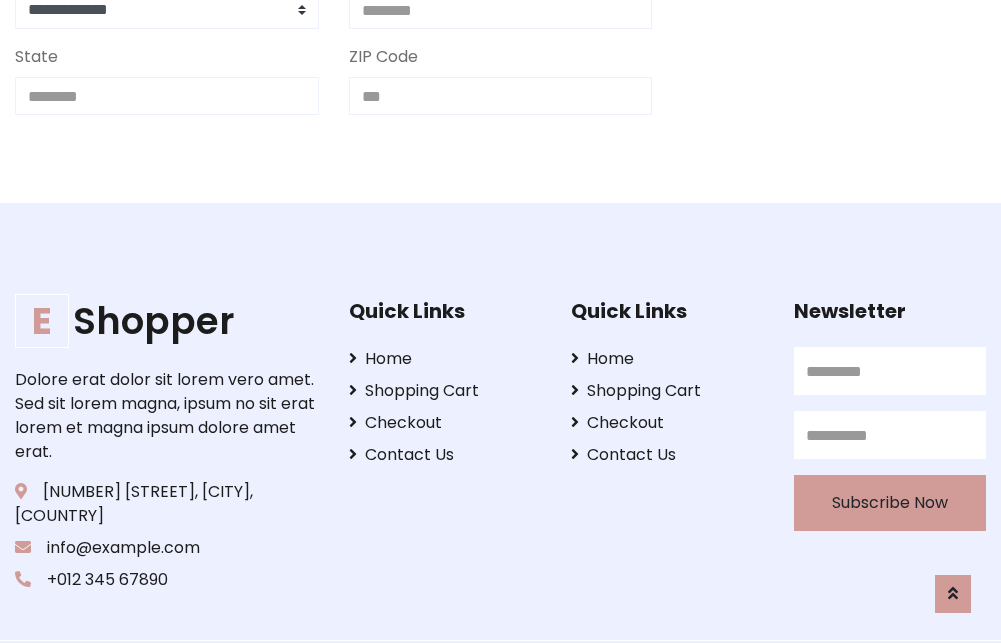 scroll, scrollTop: 713, scrollLeft: 0, axis: vertical 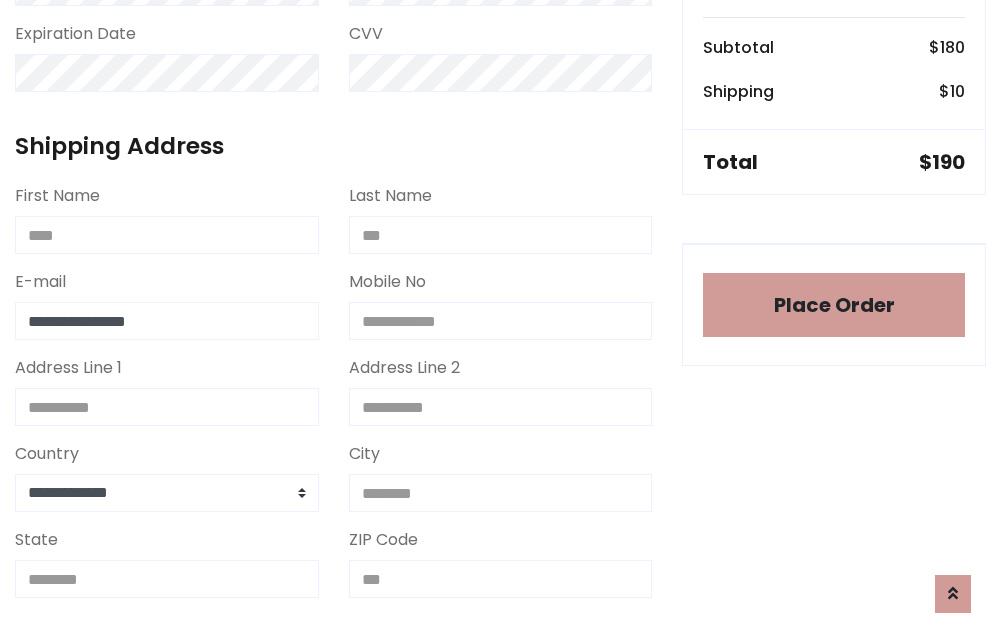 type on "**********" 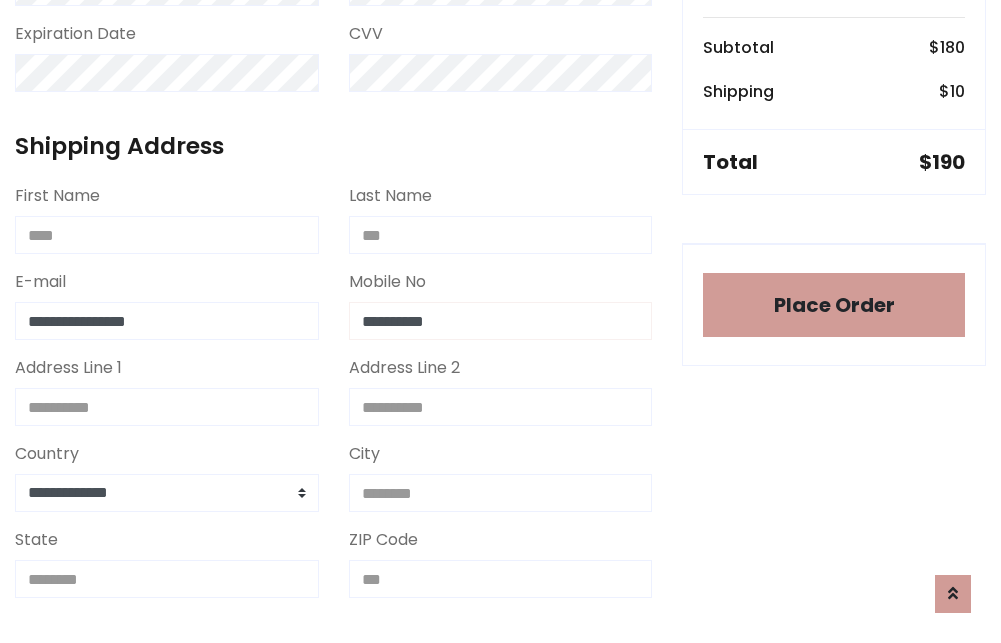 scroll, scrollTop: 573, scrollLeft: 0, axis: vertical 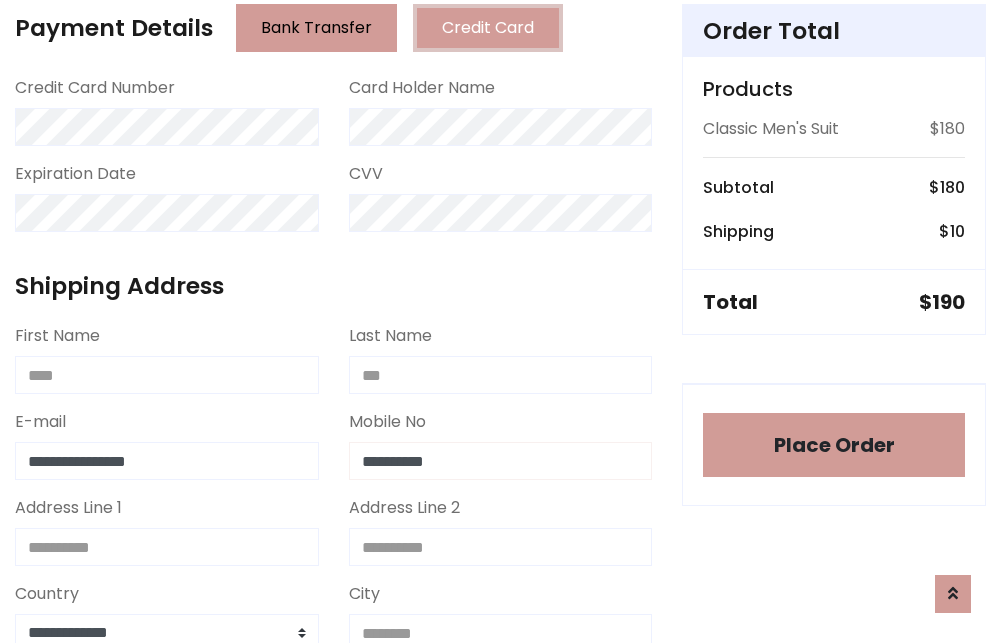 type on "**********" 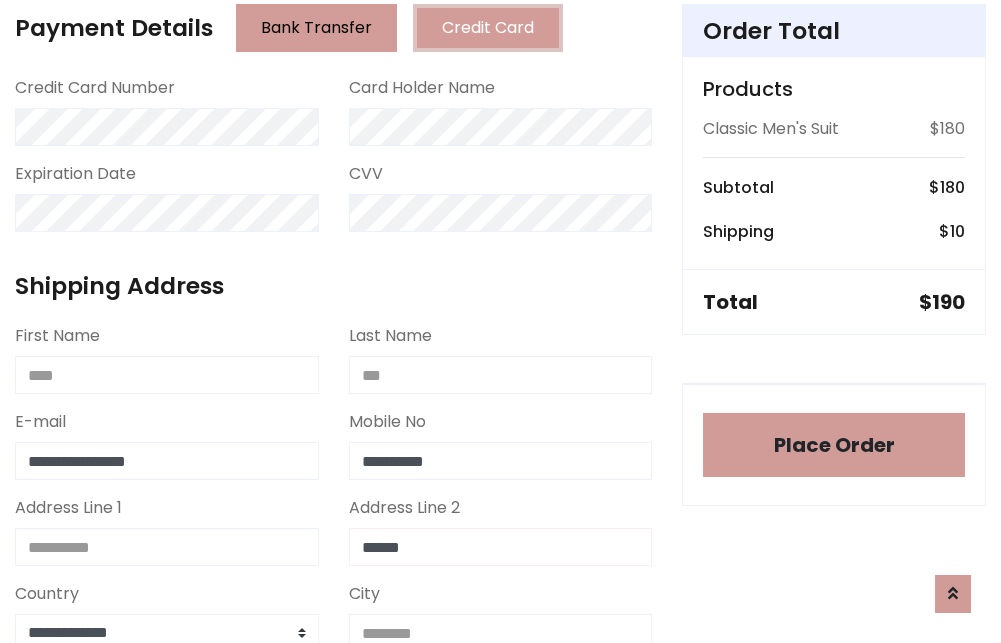 type on "******" 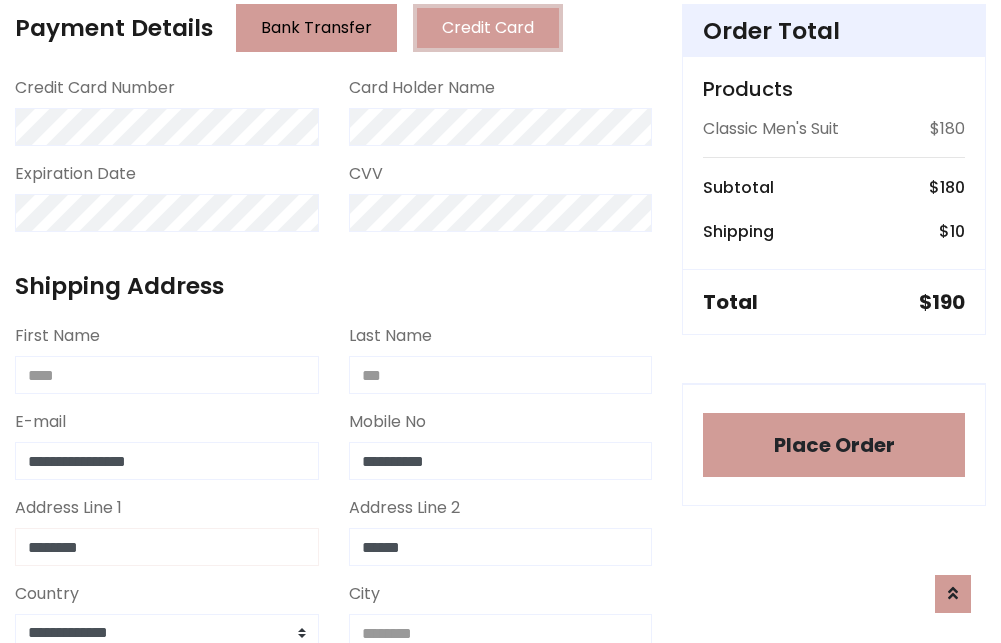 type on "********" 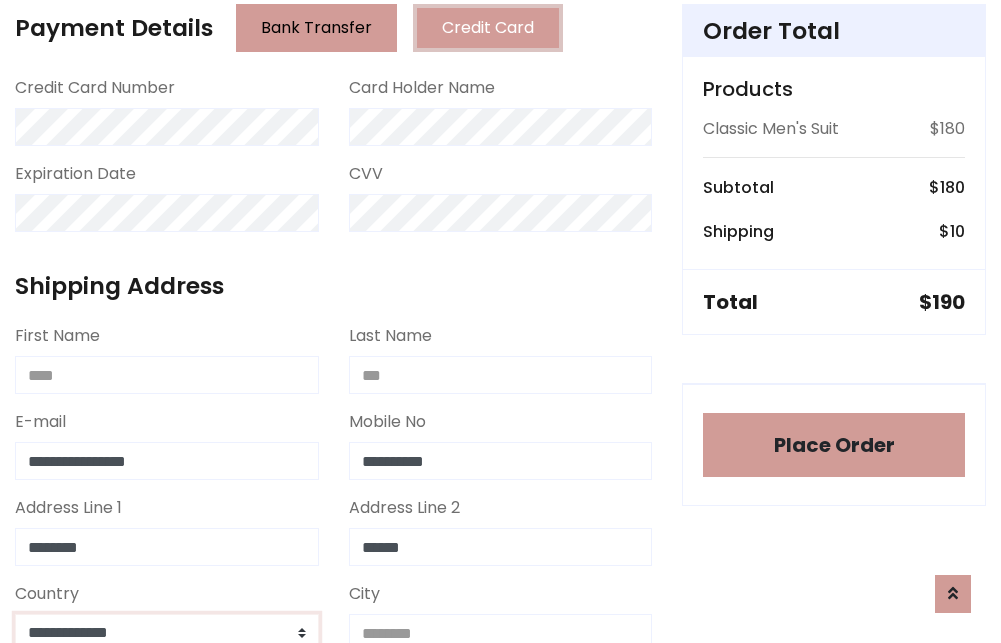 select on "*******" 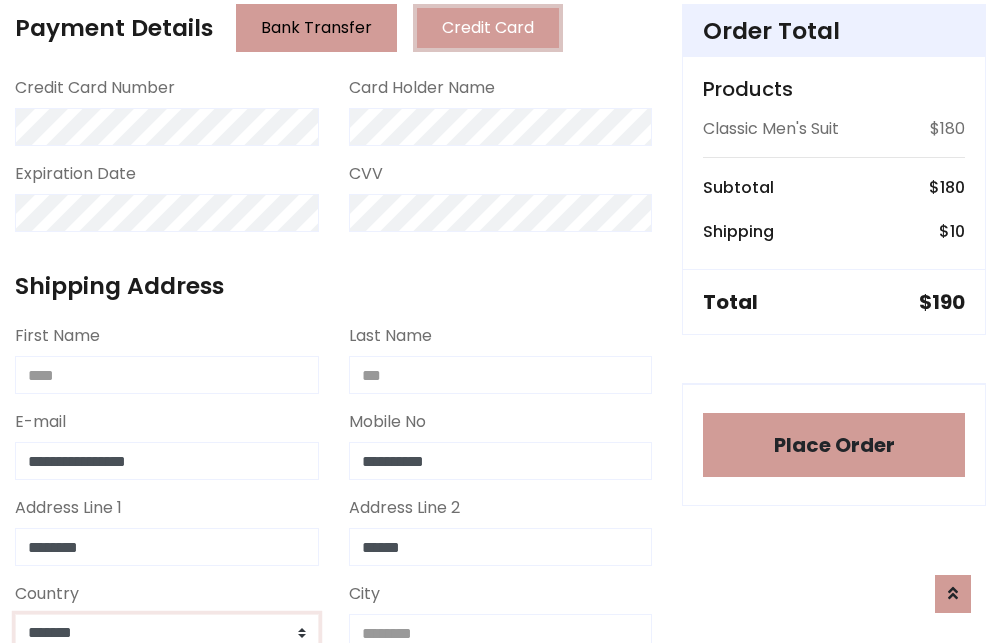 scroll, scrollTop: 583, scrollLeft: 0, axis: vertical 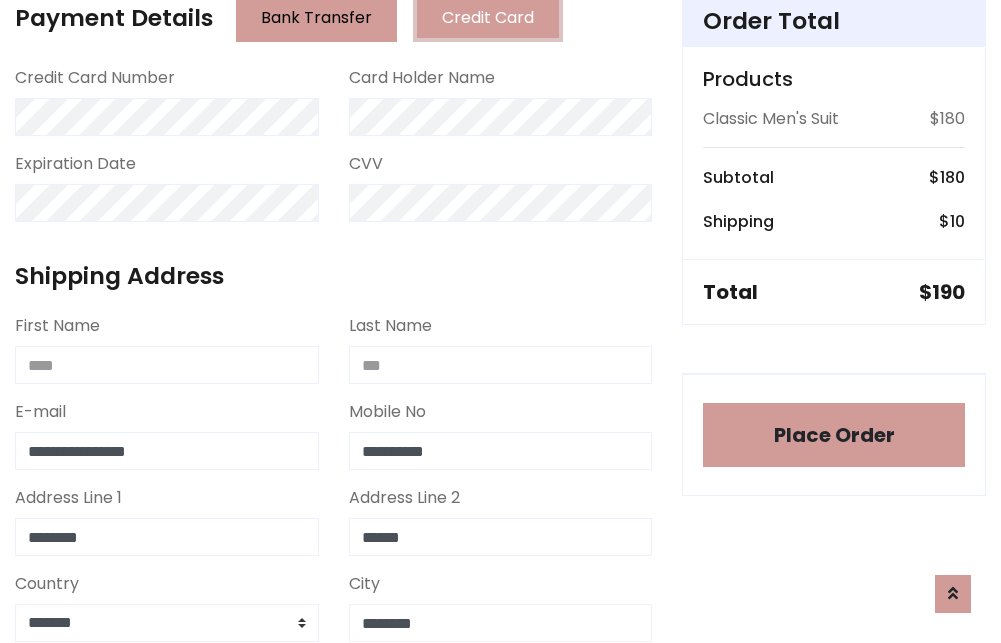 type on "********" 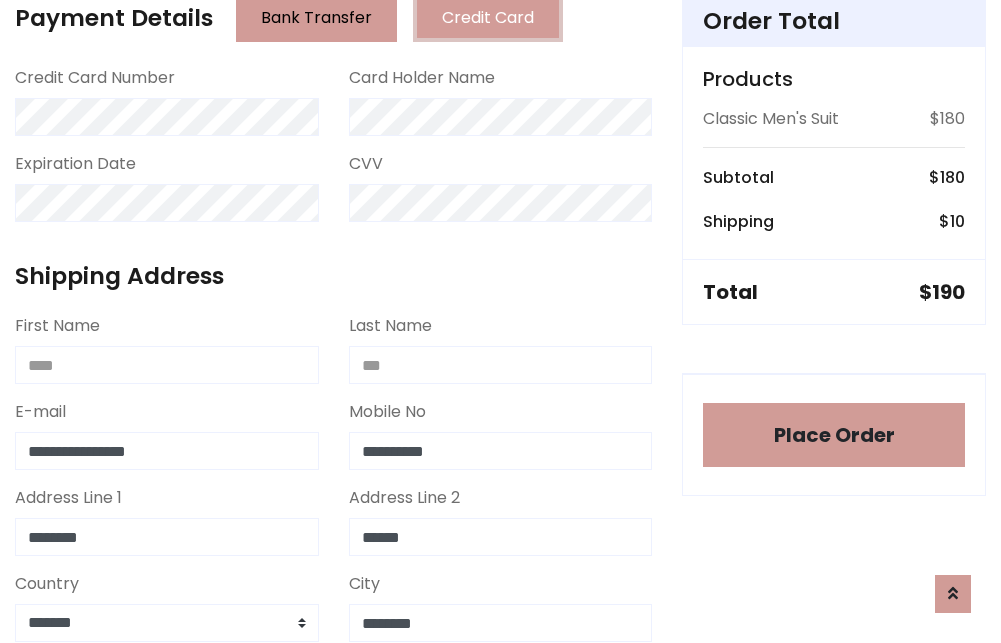 scroll, scrollTop: 971, scrollLeft: 0, axis: vertical 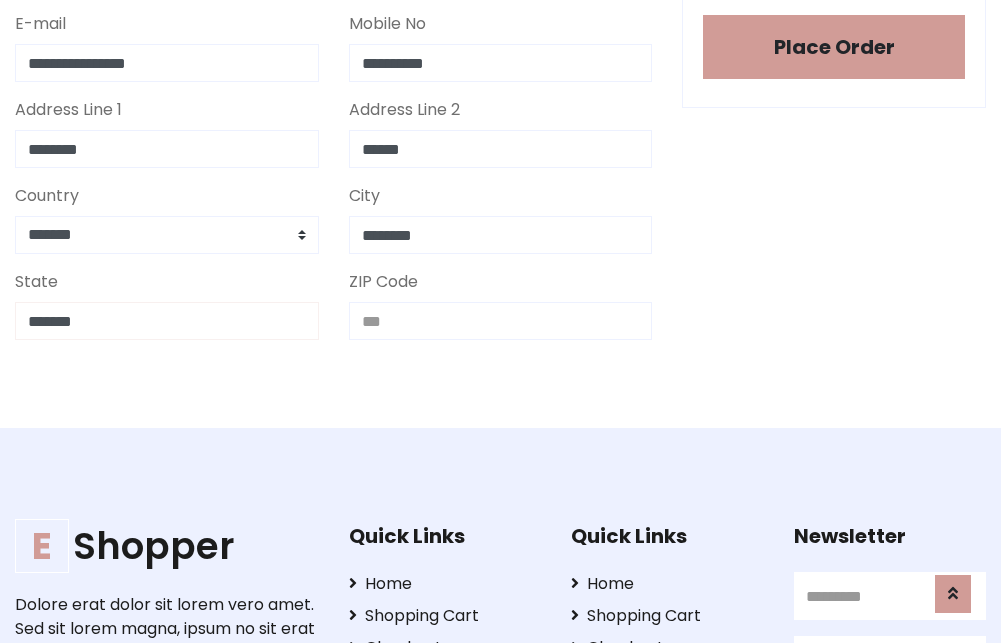 type on "*******" 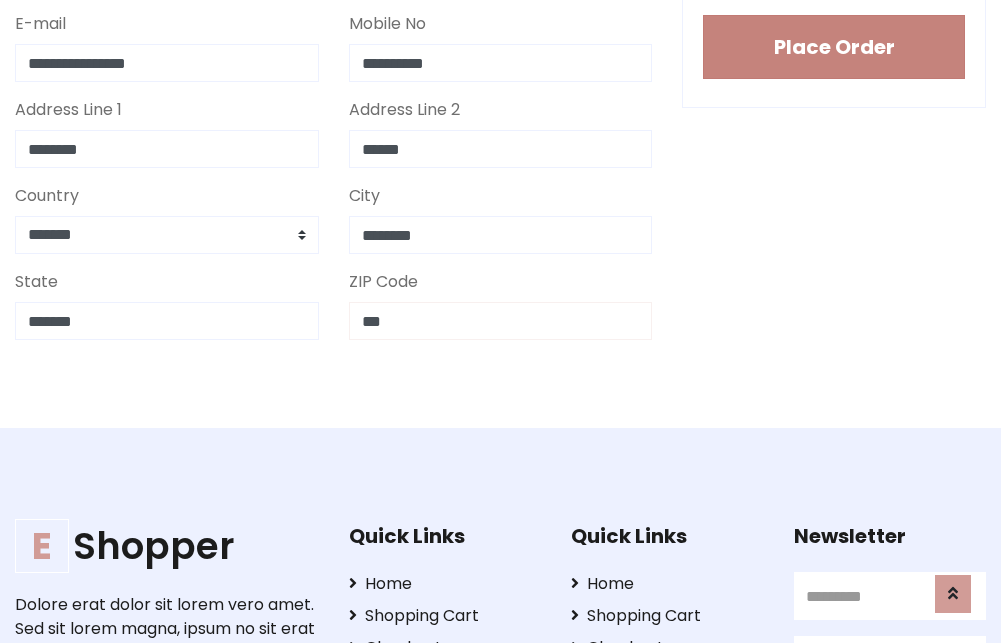 type on "***" 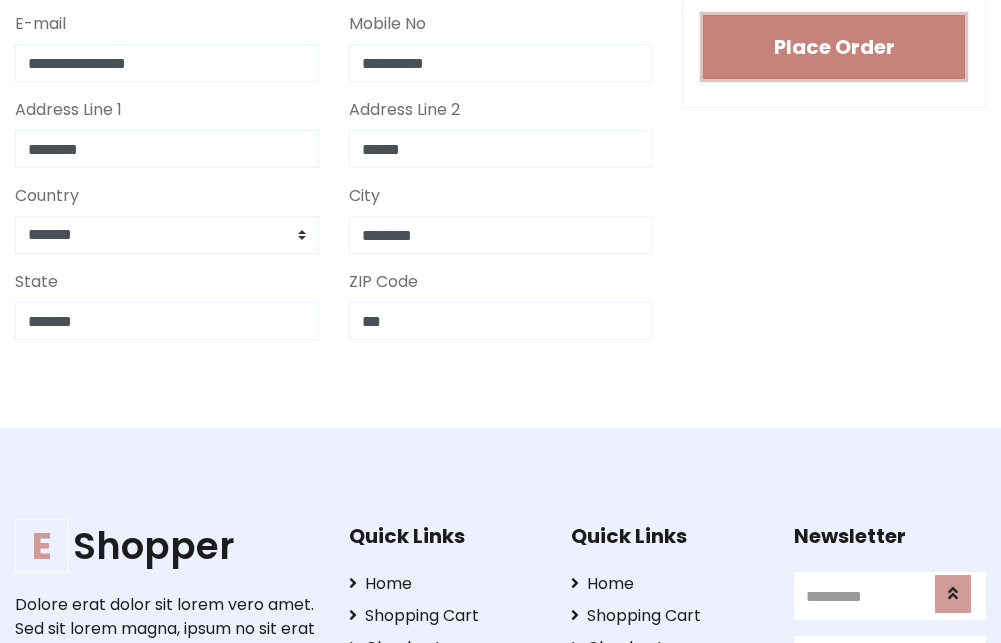 click on "Place Order" at bounding box center [834, 47] 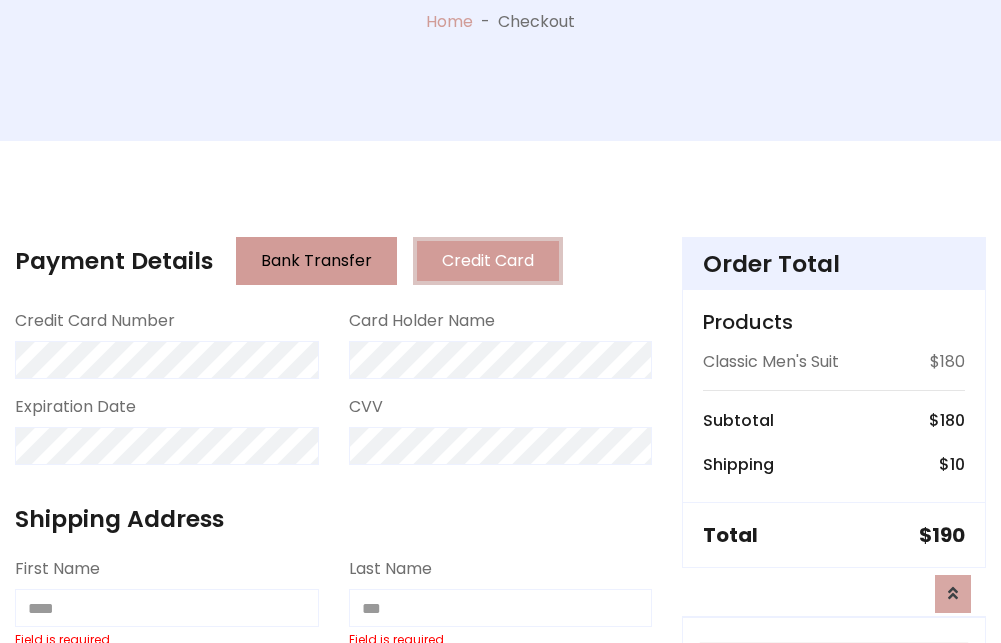 scroll, scrollTop: 0, scrollLeft: 0, axis: both 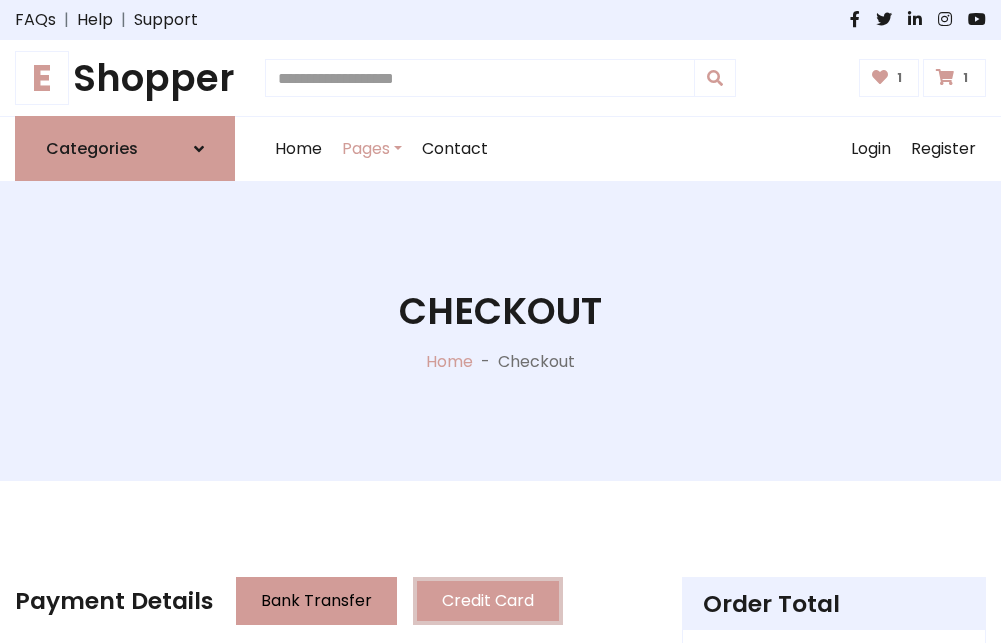 click on "E" at bounding box center [42, 78] 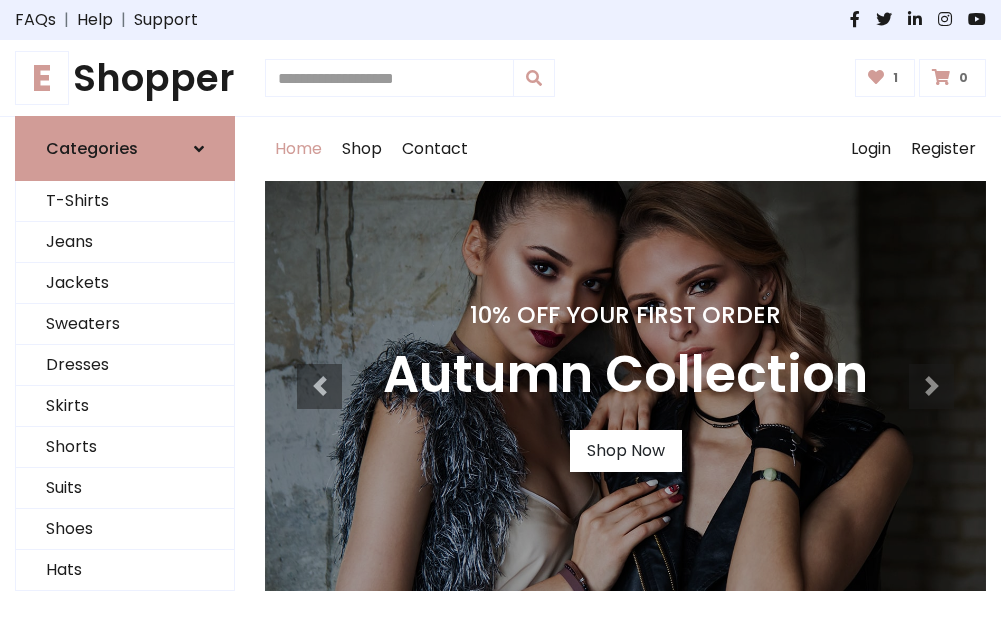 scroll, scrollTop: 0, scrollLeft: 0, axis: both 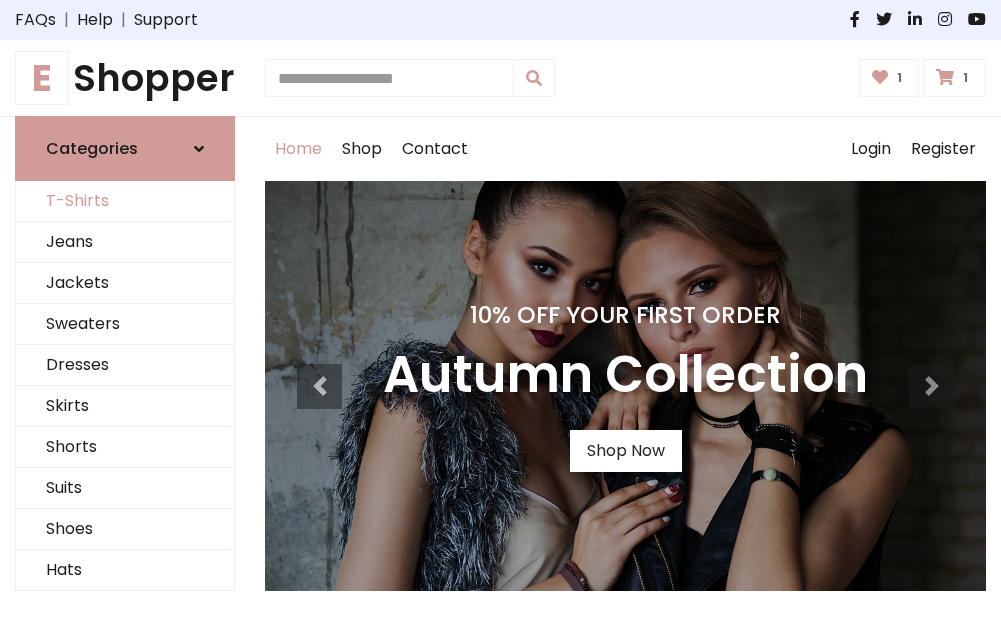 click on "T-Shirts" at bounding box center (125, 201) 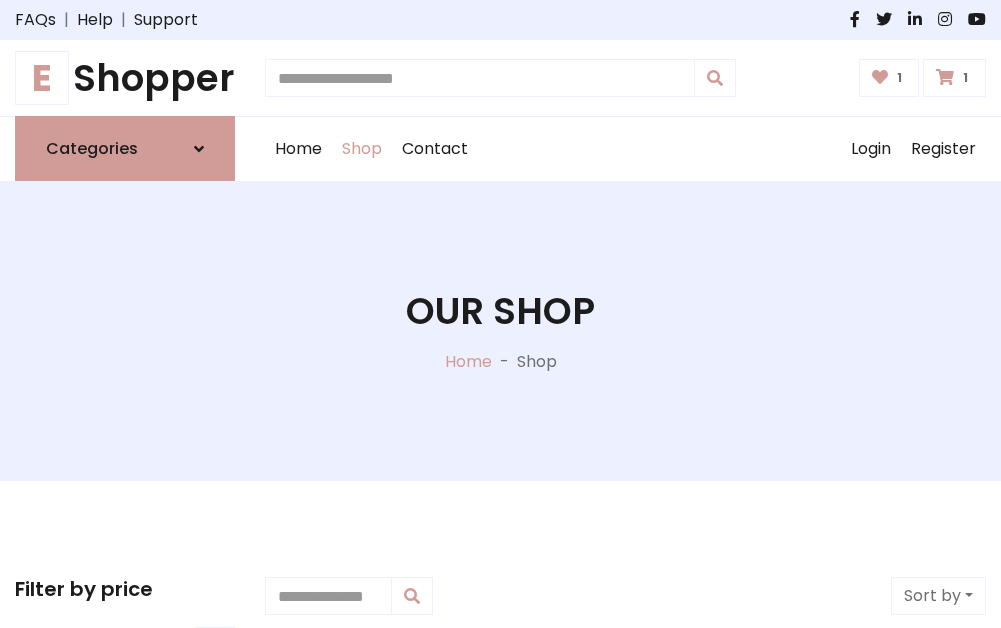 scroll, scrollTop: 0, scrollLeft: 0, axis: both 